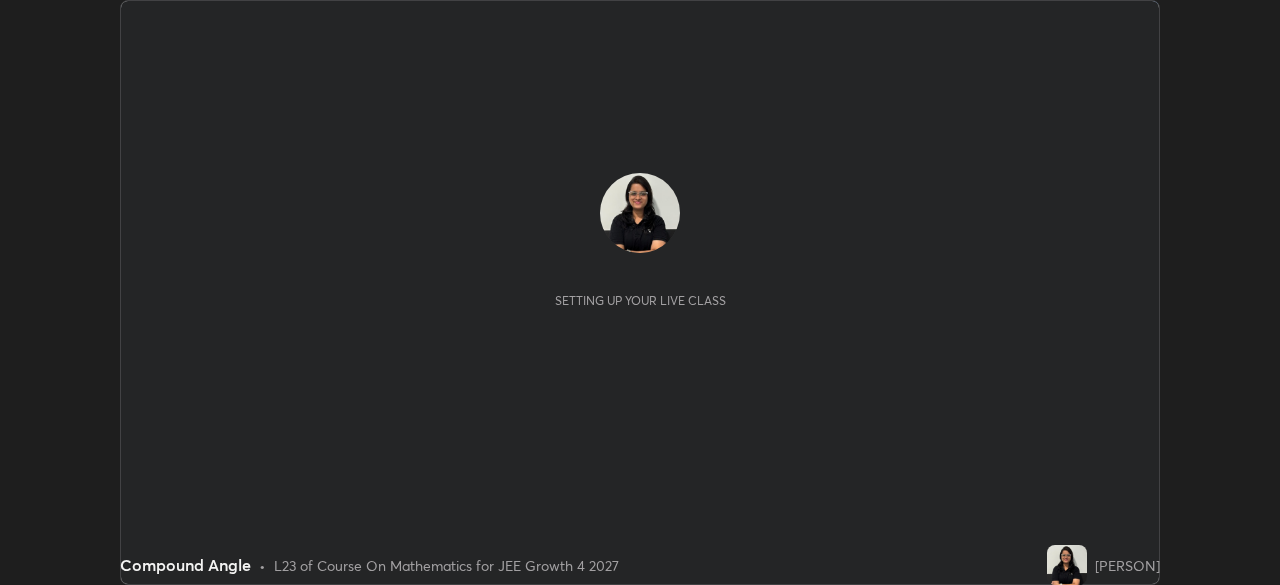 scroll, scrollTop: 0, scrollLeft: 0, axis: both 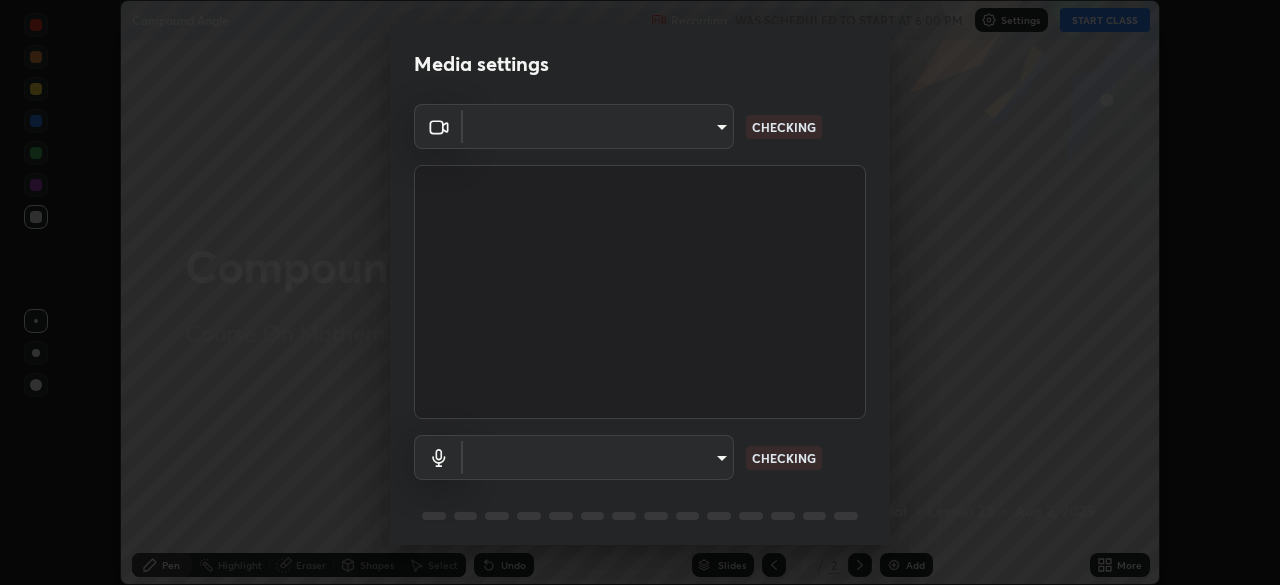 type on "[HASH]" 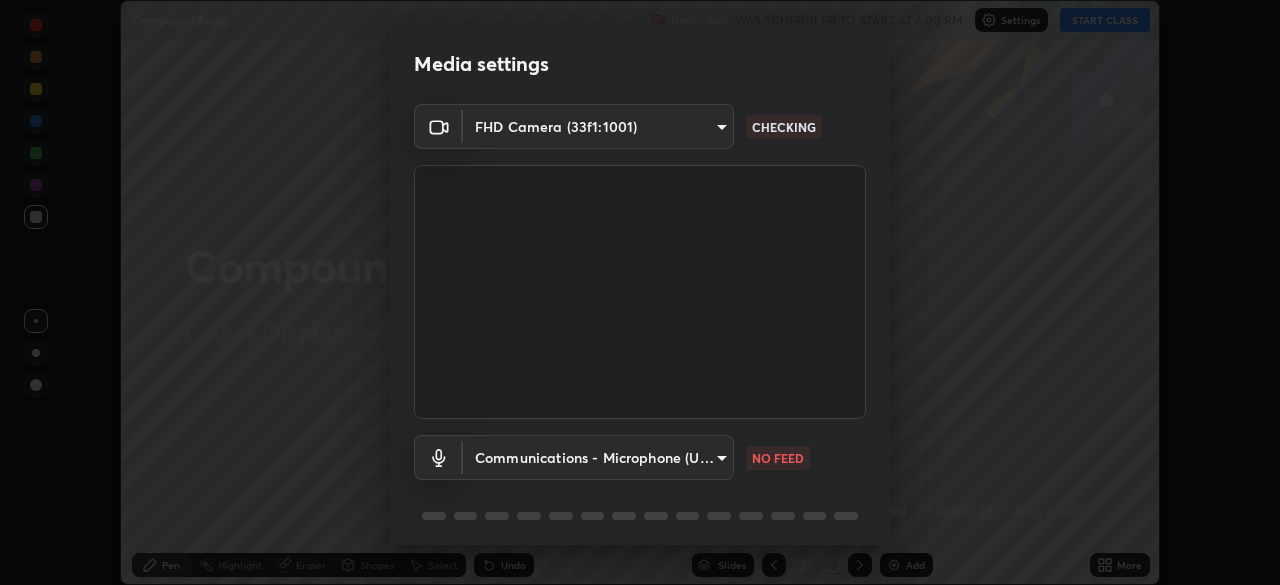 click on "Erase all Compound Angle Recording WAS SCHEDULED TO START AT 6:00 PM Settings START CLASS Setting up your live class Compound Angle • L23 of Course On Mathematics for JEE Growth 4 2027 [PERSON] Pen Highlight Eraser Shapes Select Undo Slides 2 / 2 Add More No doubts shared Encourage your learners to ask a doubt for better clarity Report an issue Reason for reporting Buffering Chat not working Audio - Video sync issue Educator video quality low Attach an image Report Media settings FHD Camera (33f1:1001) [HASH] CHECKING Communications - Microphone (USB PnP Sound Device) communications NO FEED 1 / 5 Next" at bounding box center [640, 292] 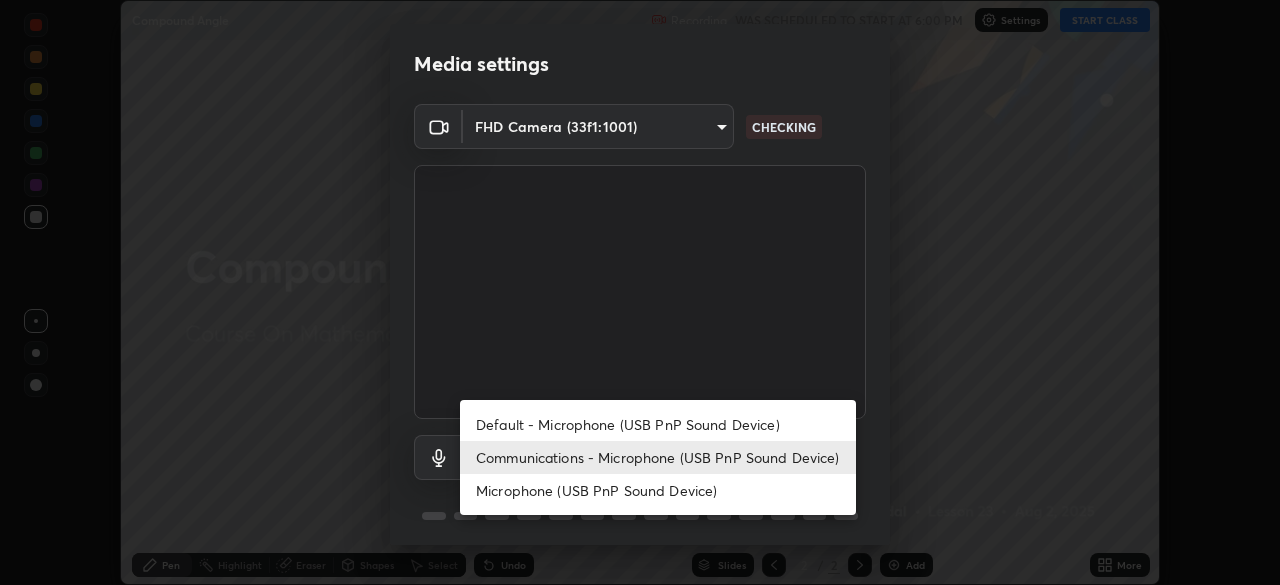 click on "Default - Microphone (USB PnP Sound Device)" at bounding box center (658, 424) 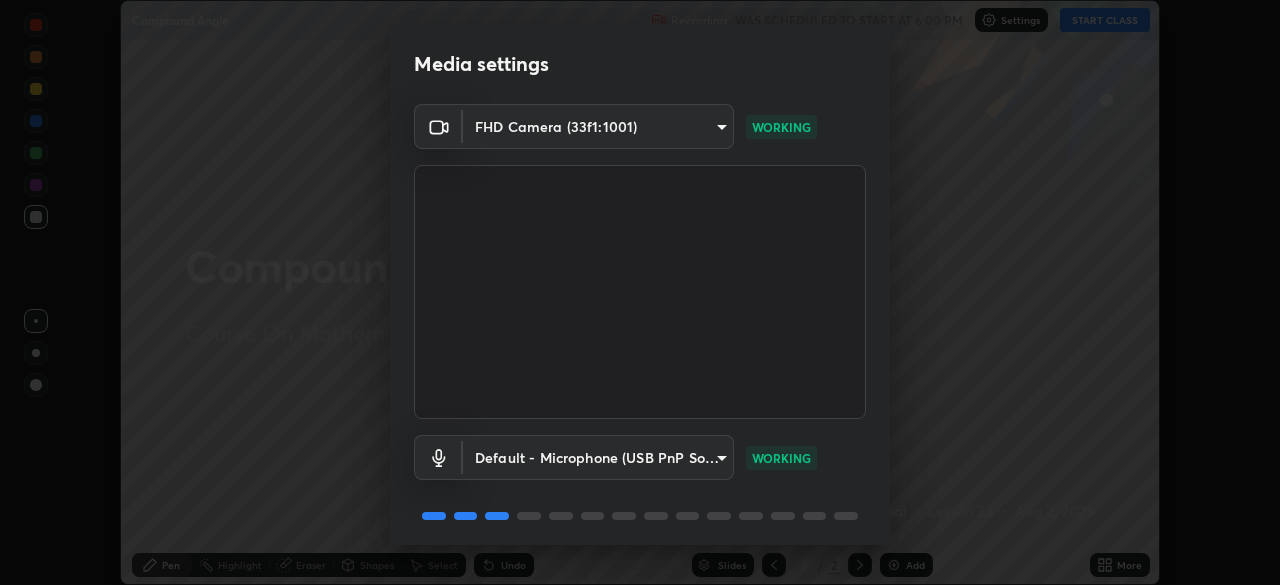scroll, scrollTop: 71, scrollLeft: 0, axis: vertical 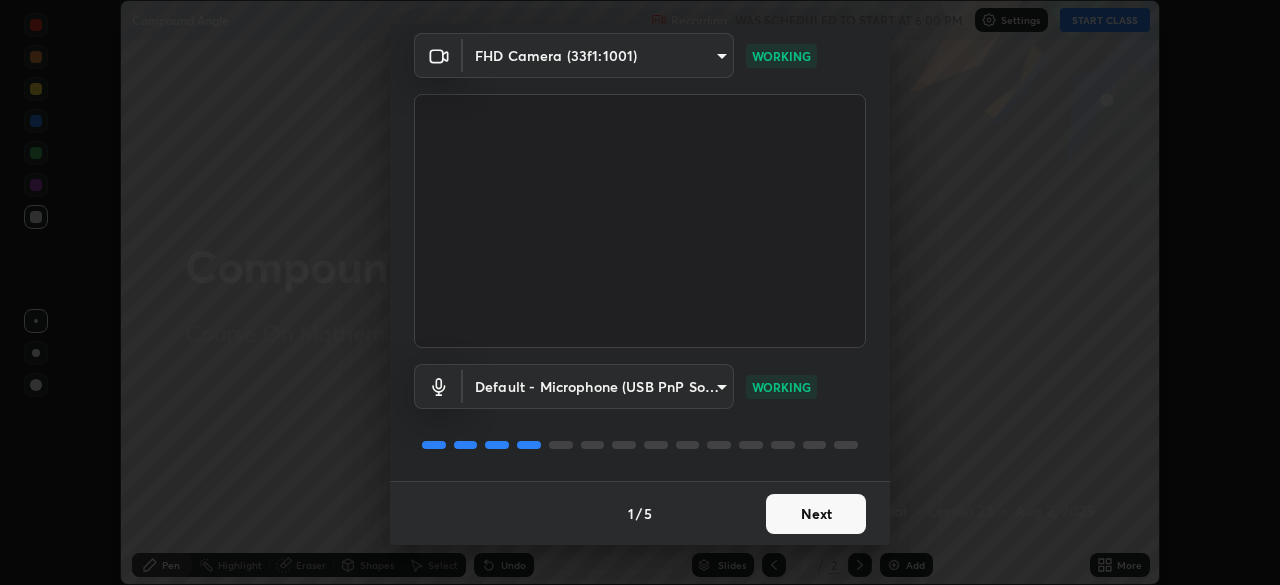 click on "Next" at bounding box center [816, 514] 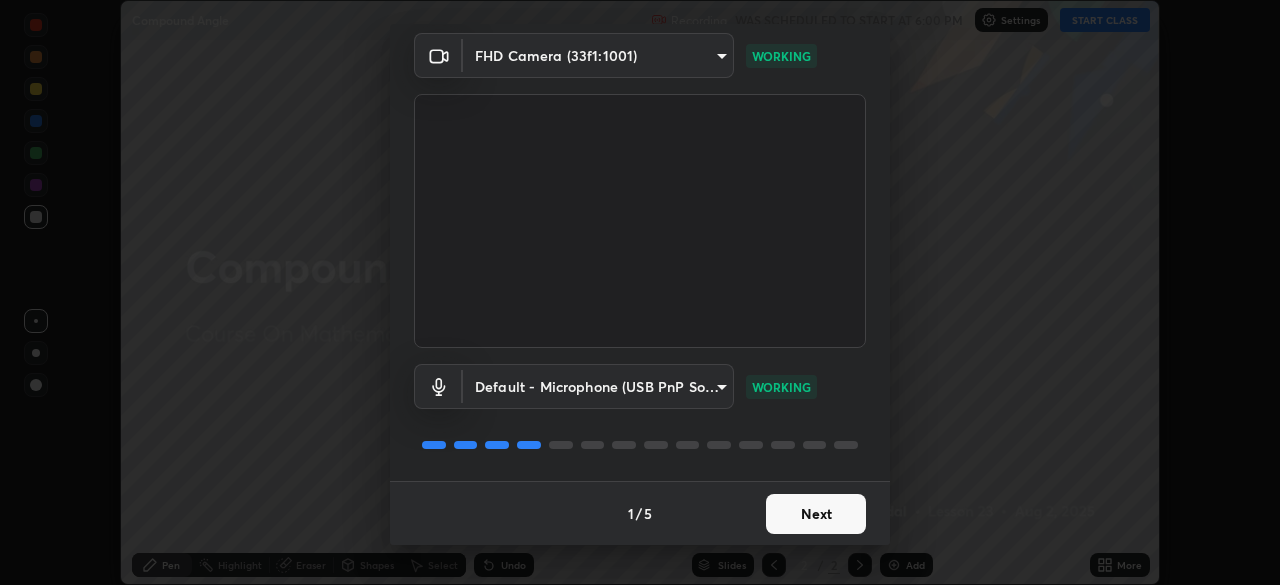 scroll, scrollTop: 0, scrollLeft: 0, axis: both 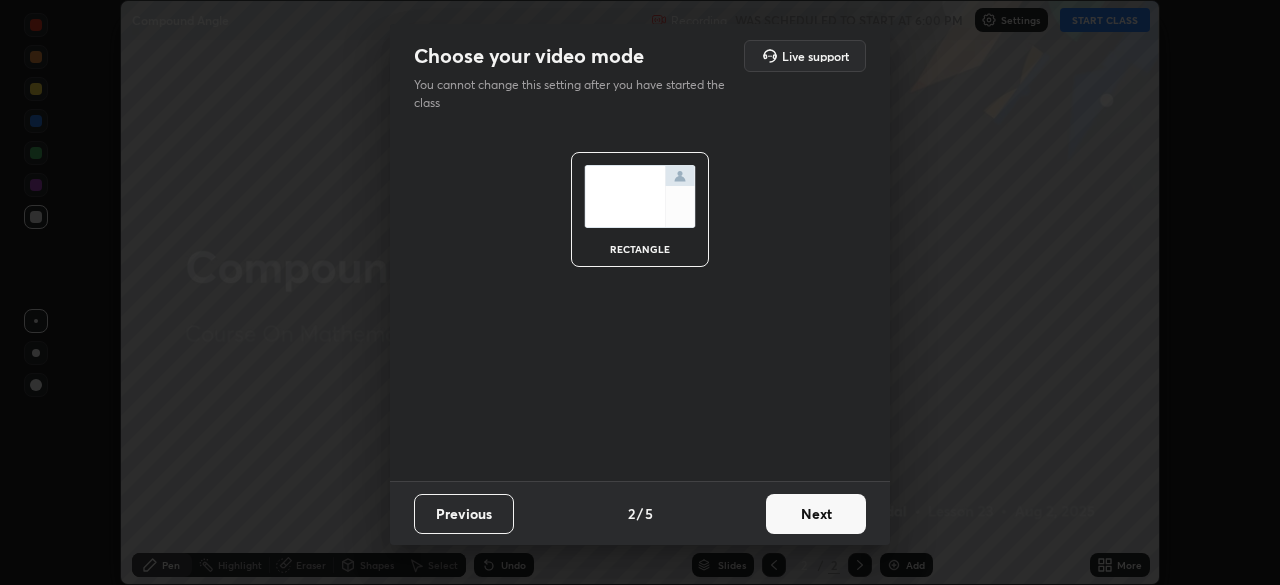click on "Next" at bounding box center [816, 514] 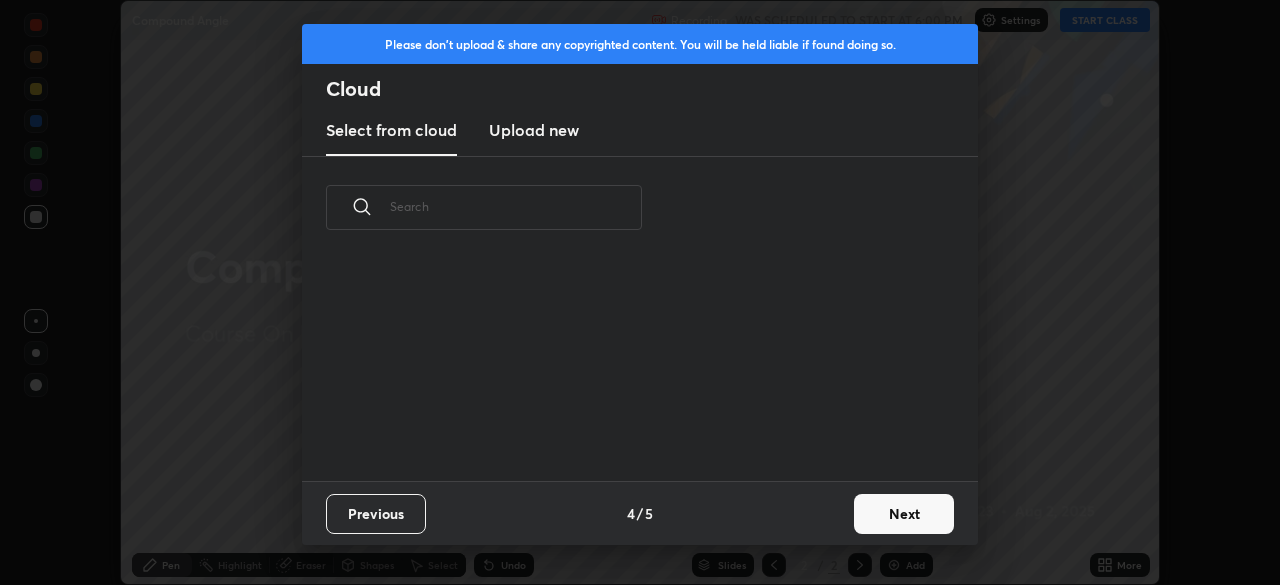 click on "Next" at bounding box center (904, 514) 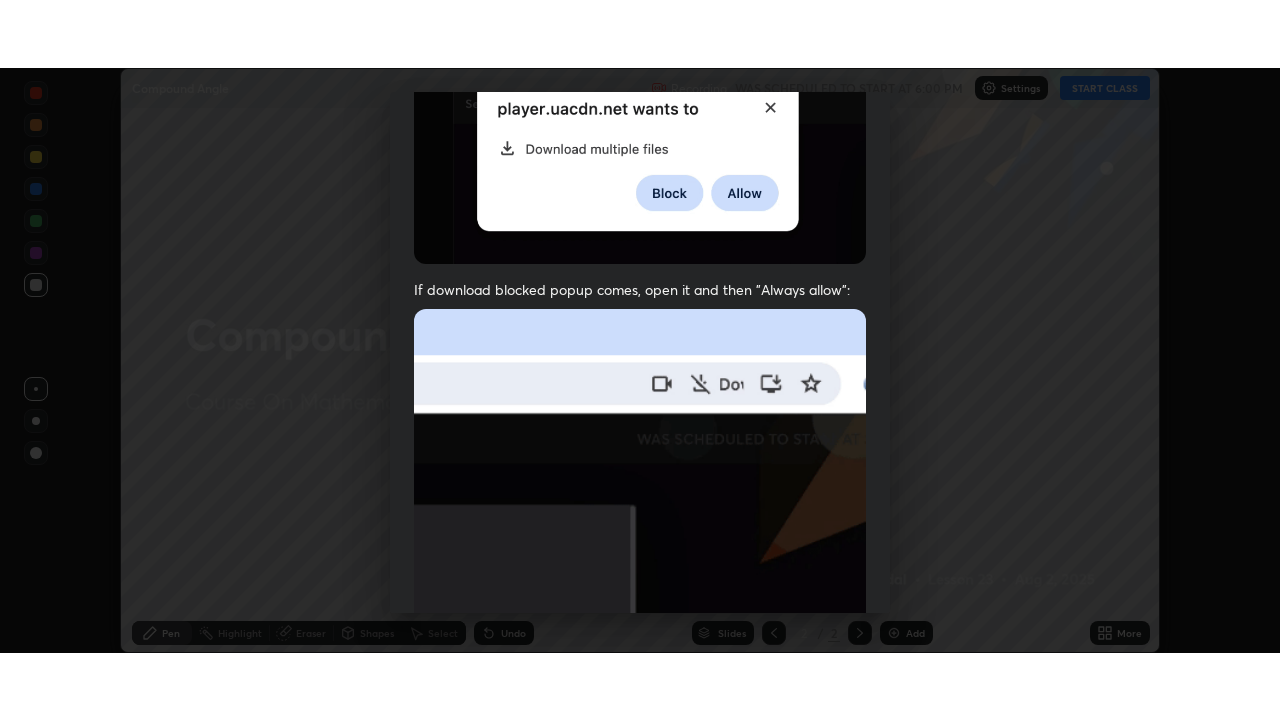 scroll, scrollTop: 479, scrollLeft: 0, axis: vertical 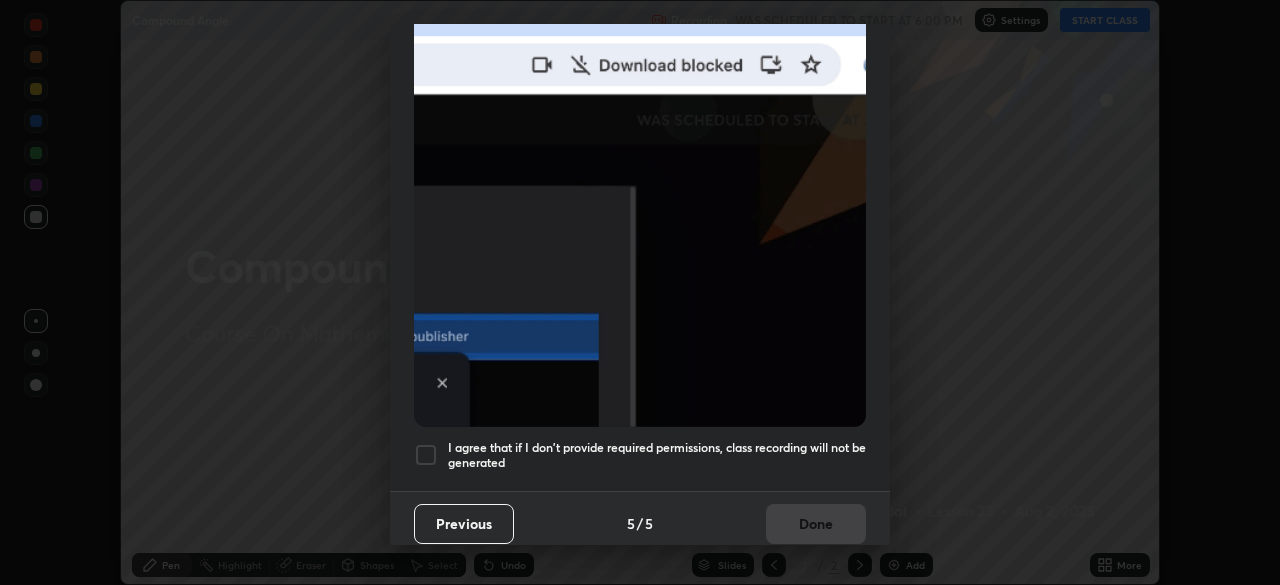 click on "I agree that if I don't provide required permissions, class recording will not be generated" at bounding box center [657, 455] 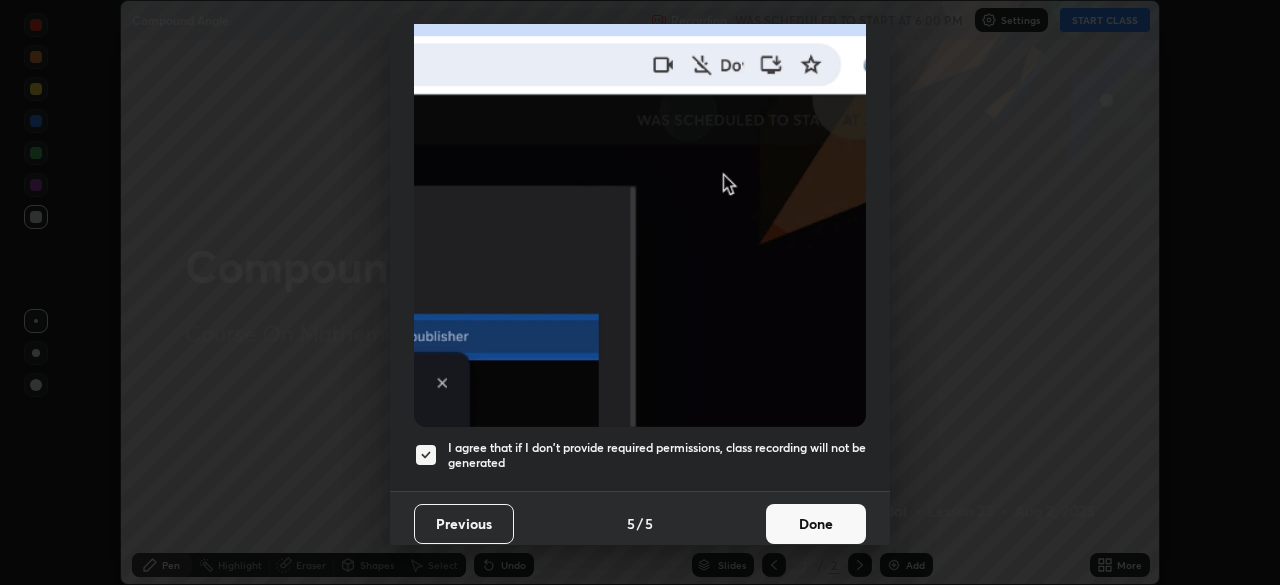 click on "Done" at bounding box center (816, 524) 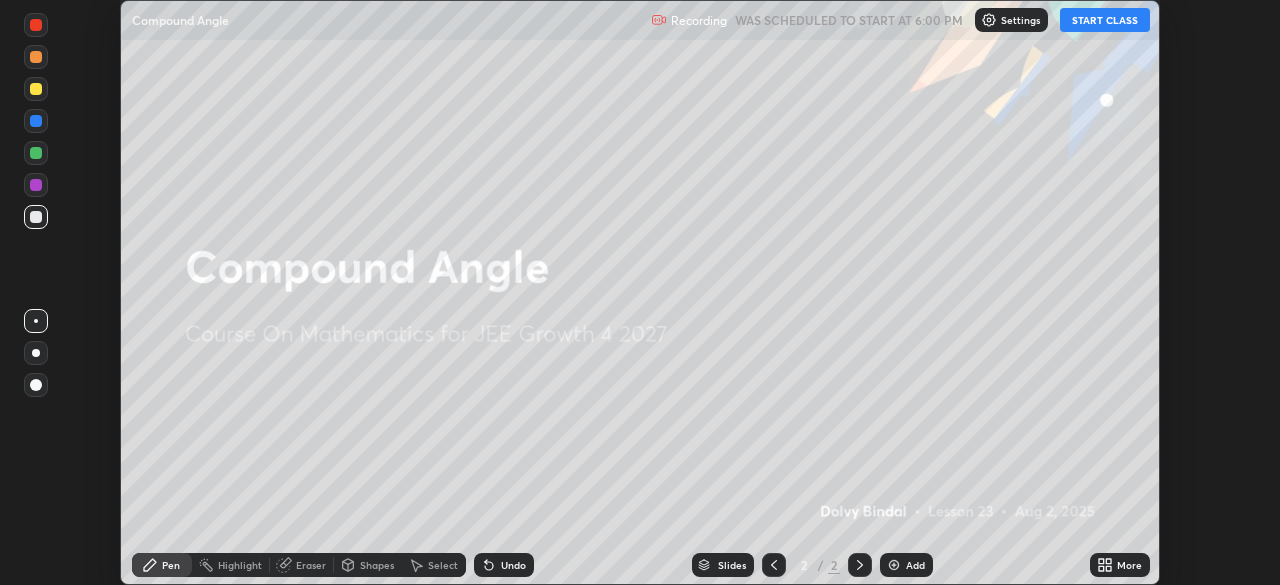 click on "START CLASS" at bounding box center [1105, 20] 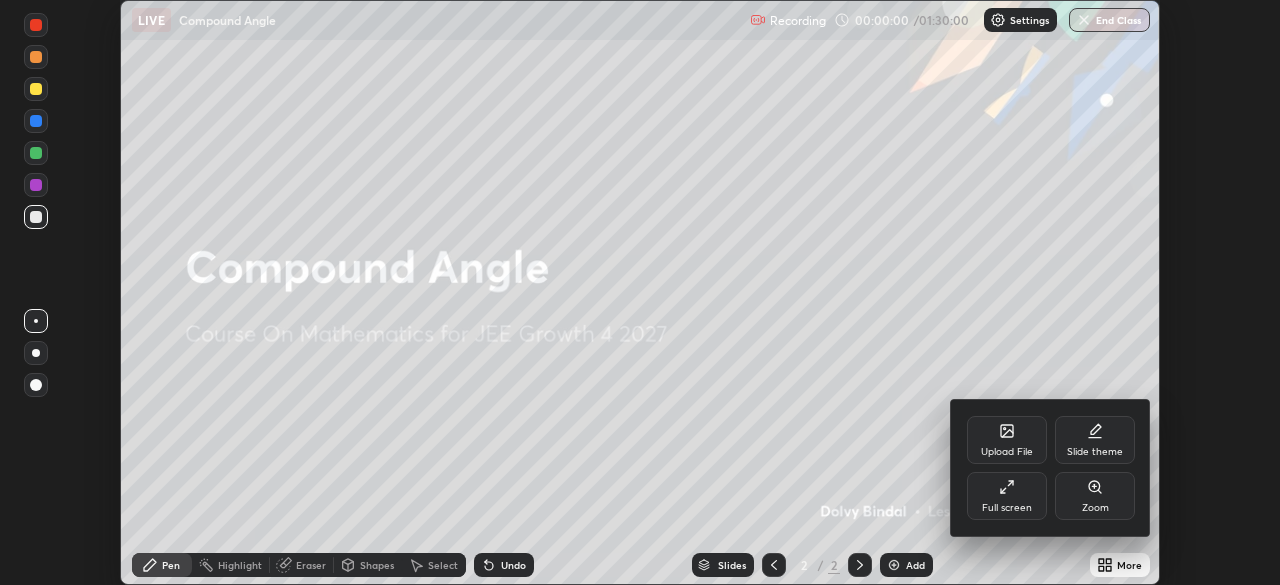 click on "Full screen" at bounding box center (1007, 496) 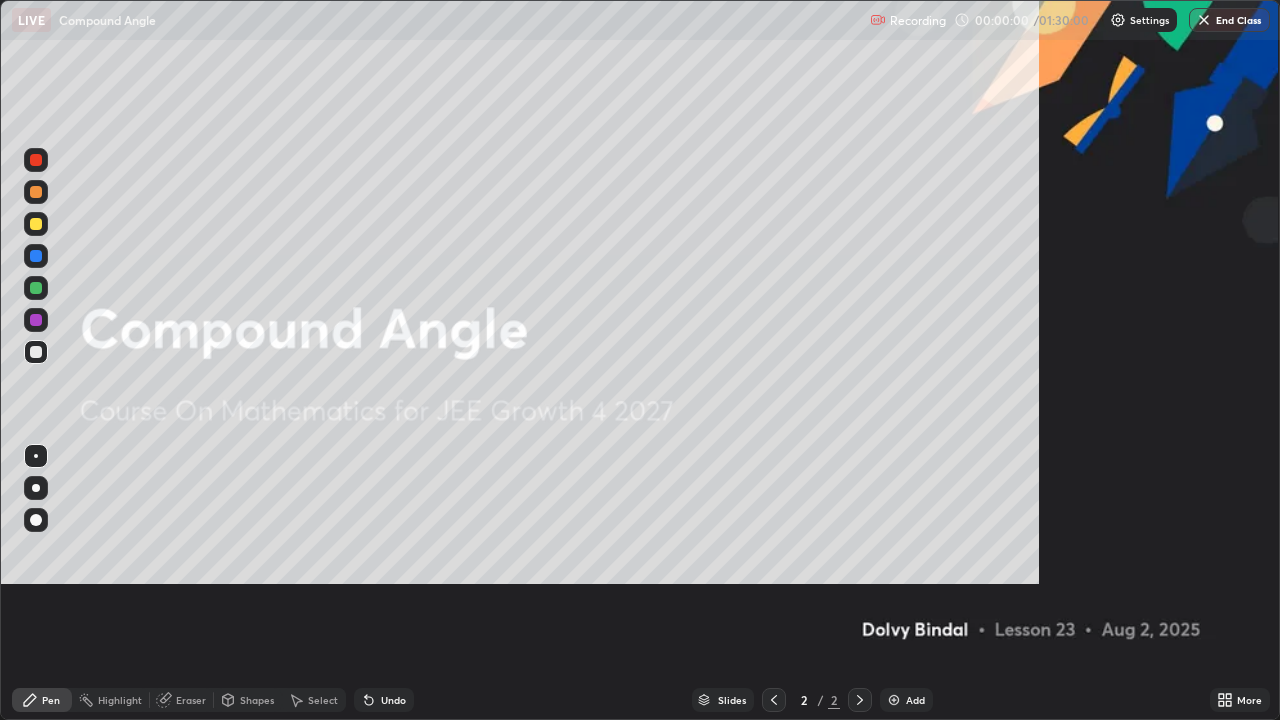 scroll, scrollTop: 99280, scrollLeft: 98720, axis: both 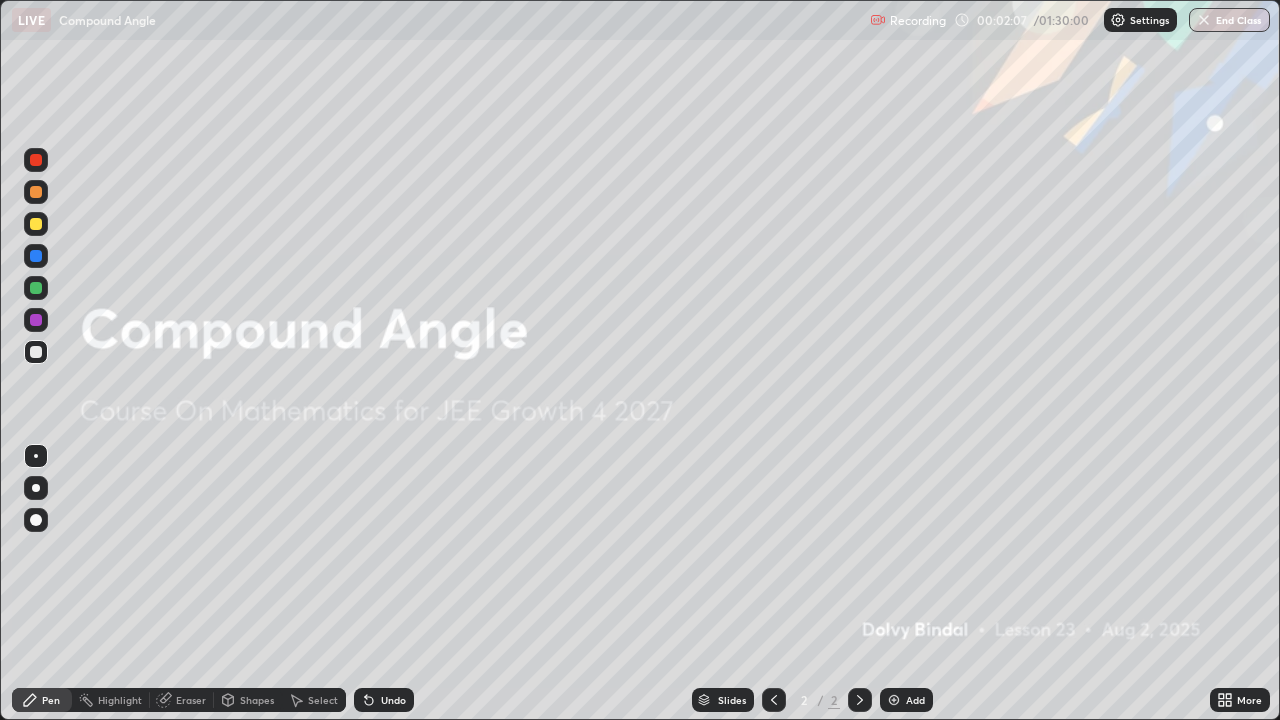 click on "Add" at bounding box center [915, 700] 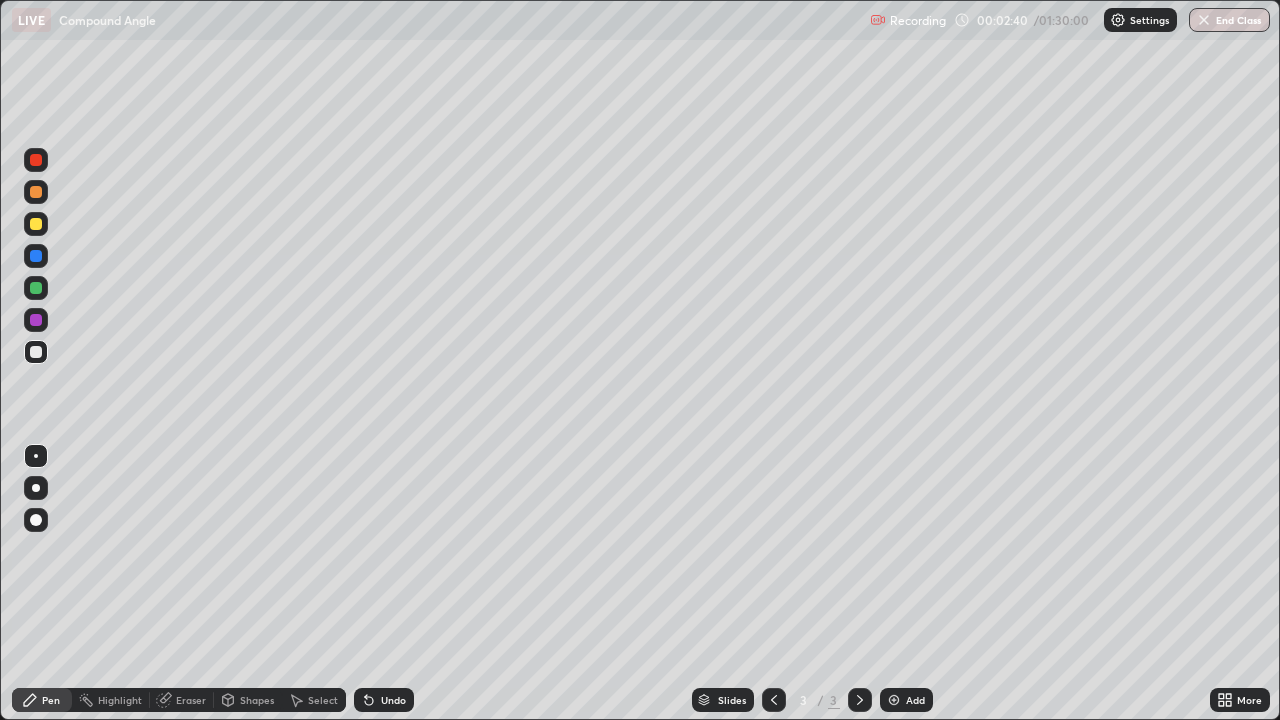 click at bounding box center (36, 224) 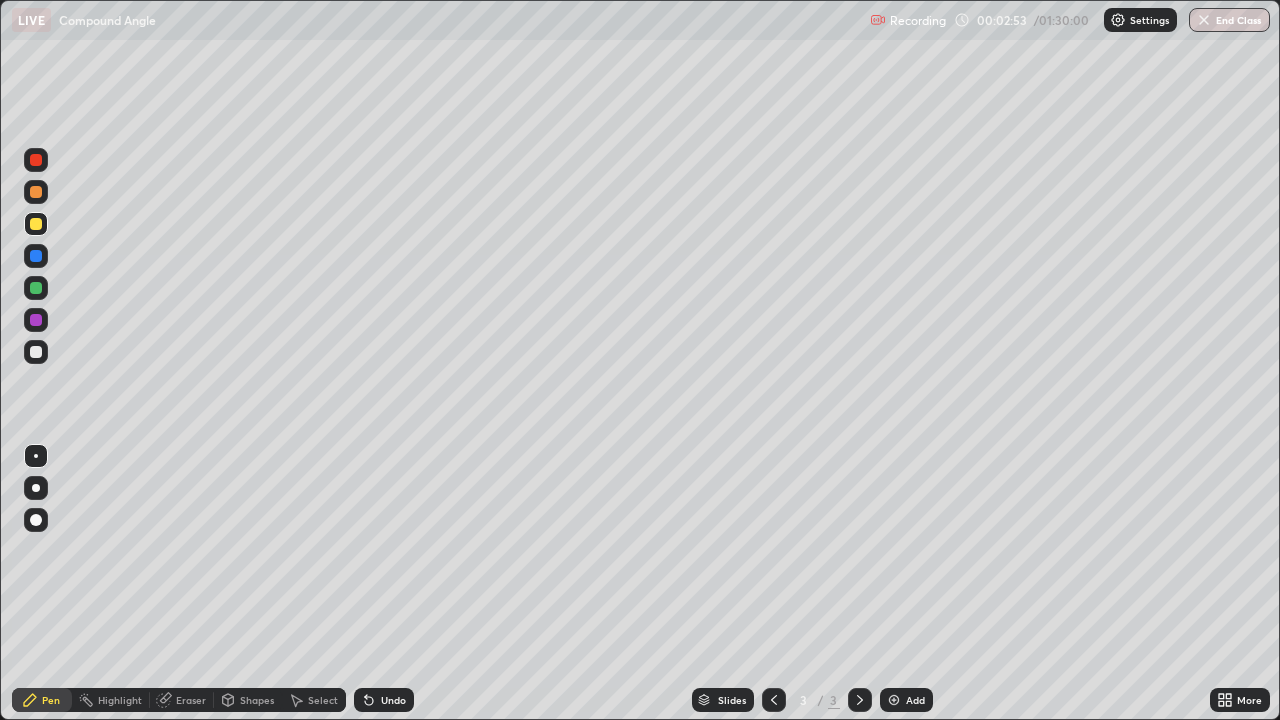 click on "Eraser" at bounding box center (182, 700) 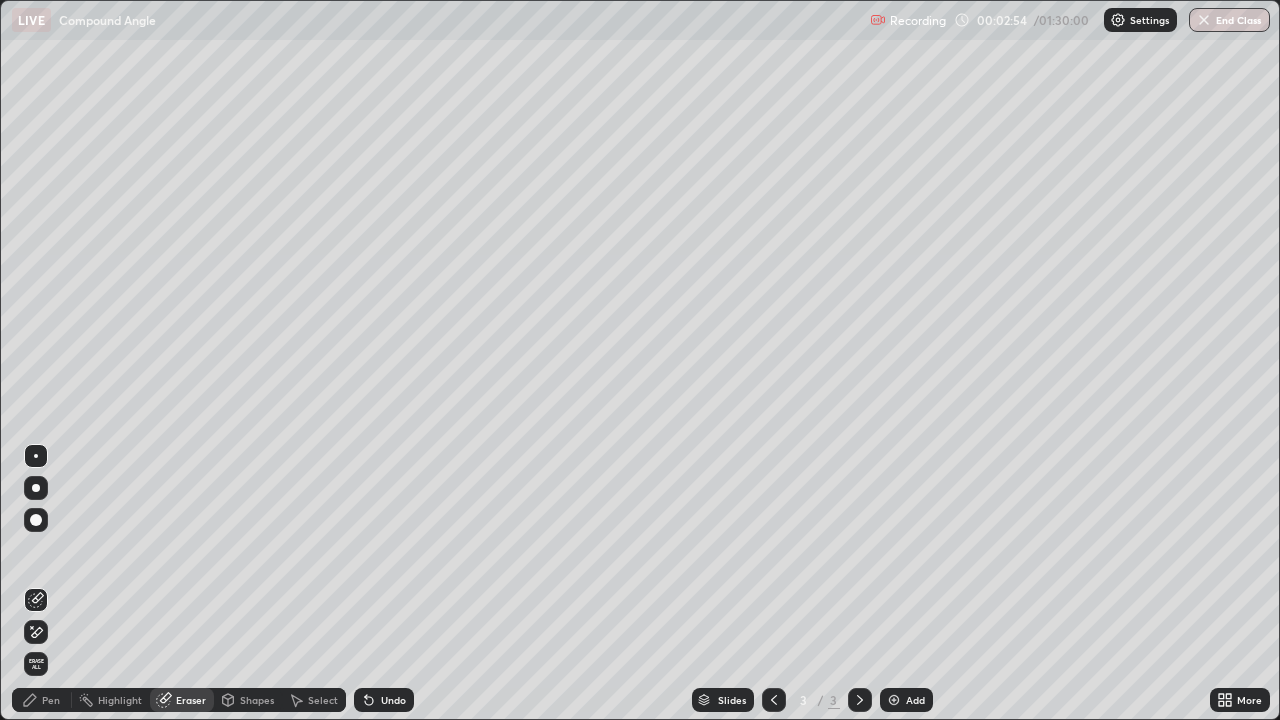 click at bounding box center (36, 632) 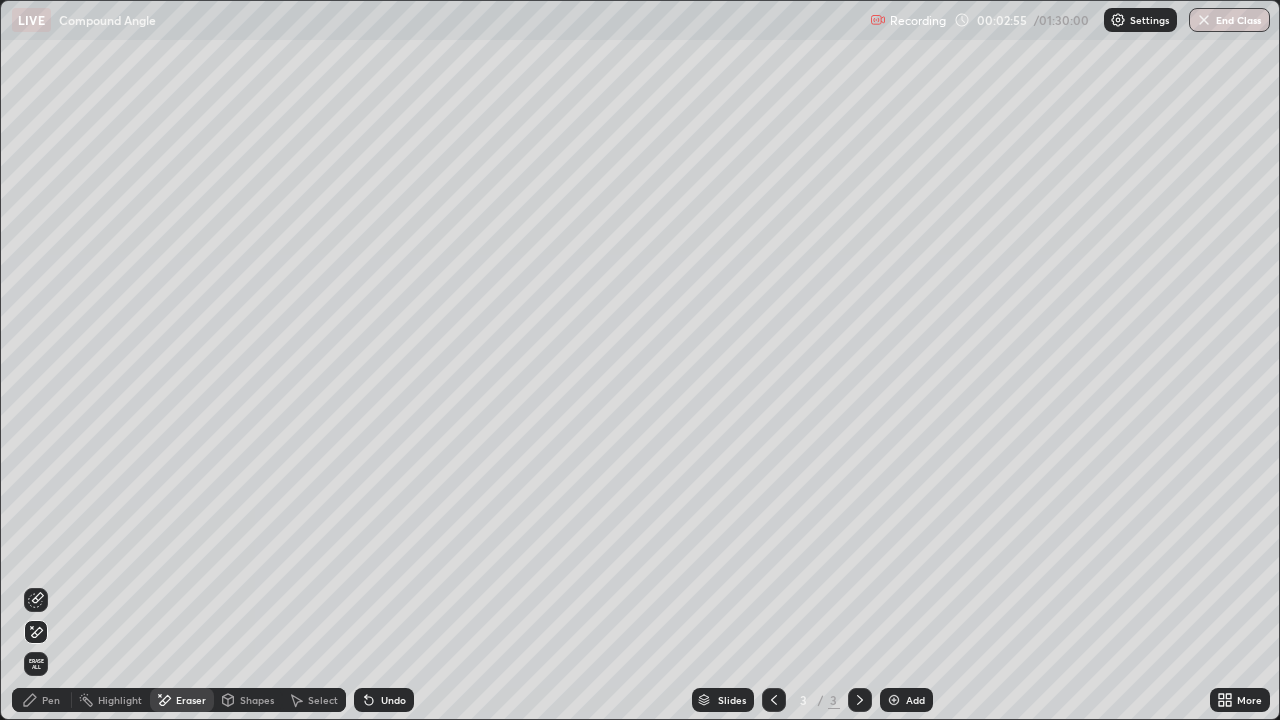 click on "Pen" at bounding box center [51, 700] 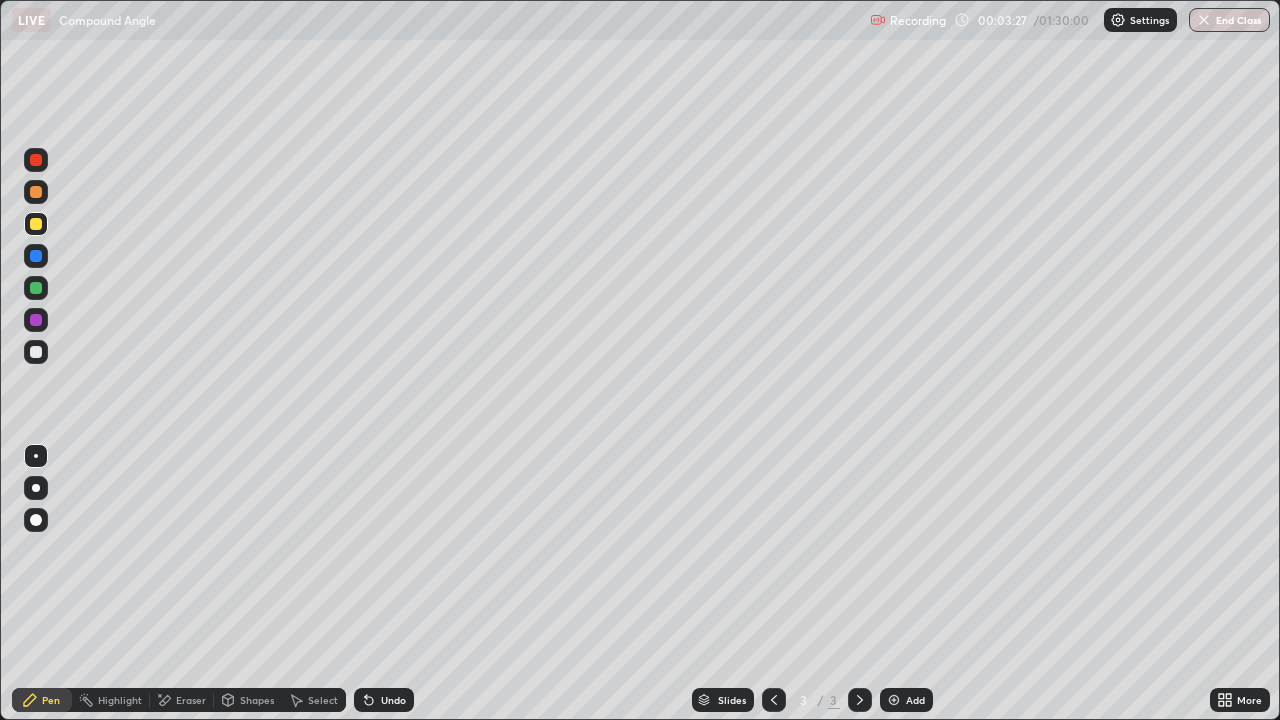click on "Undo" at bounding box center [384, 700] 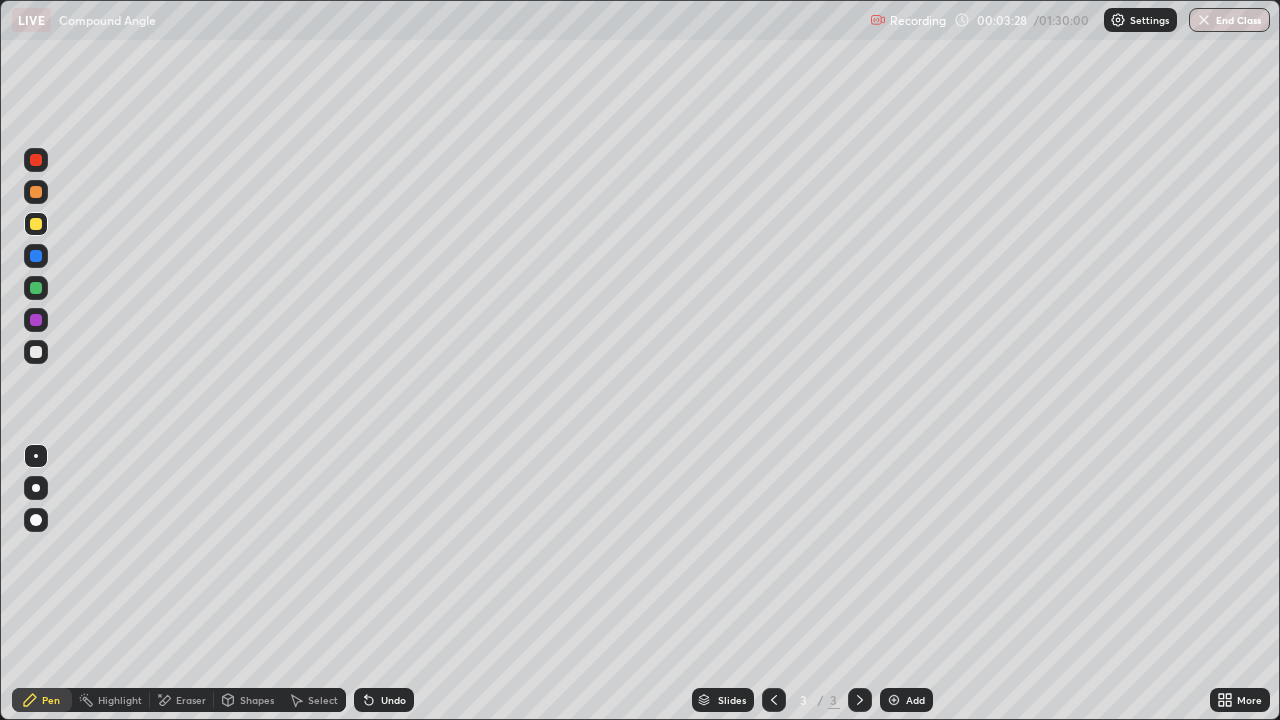 click on "Undo" at bounding box center [393, 700] 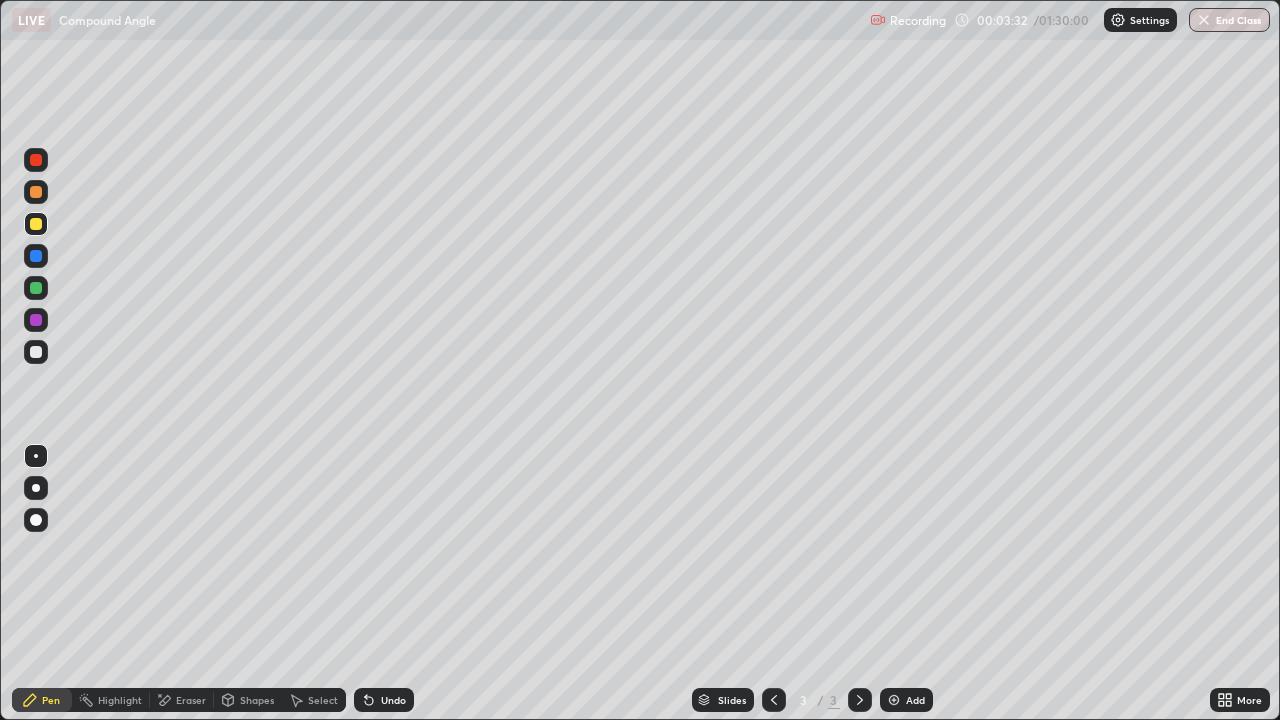 click on "Undo" at bounding box center [384, 700] 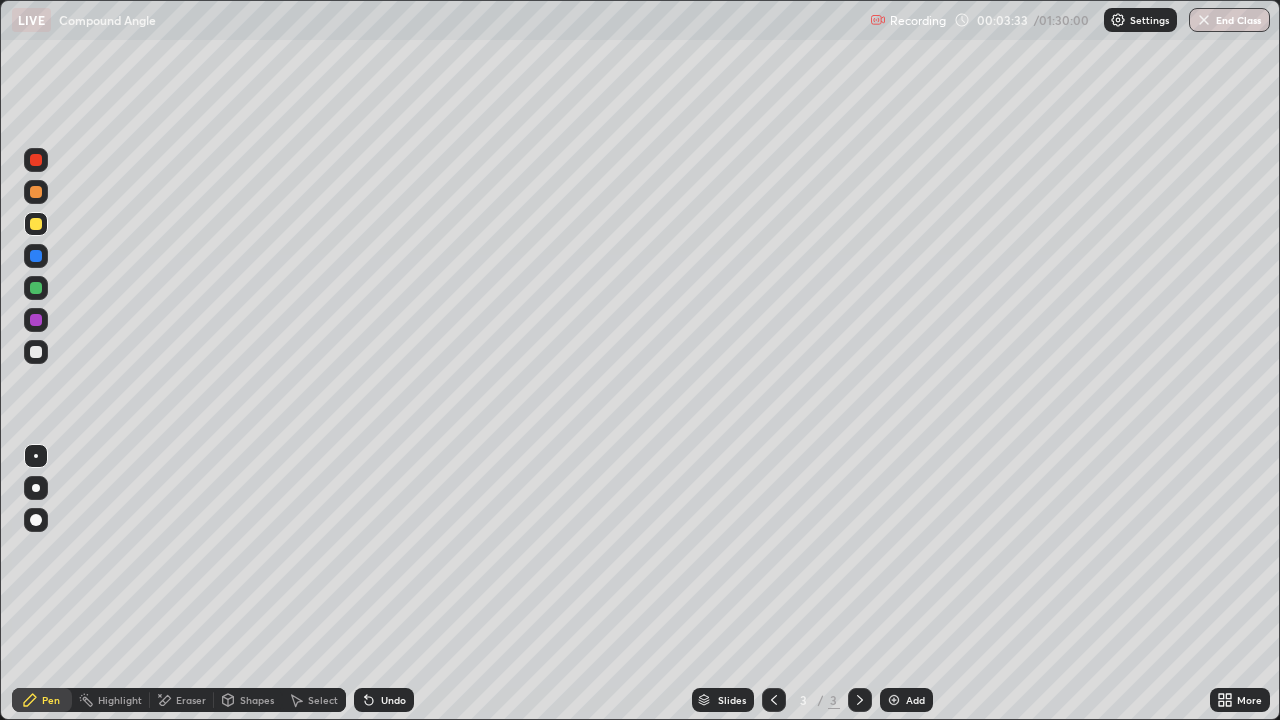 click on "Undo" at bounding box center [384, 700] 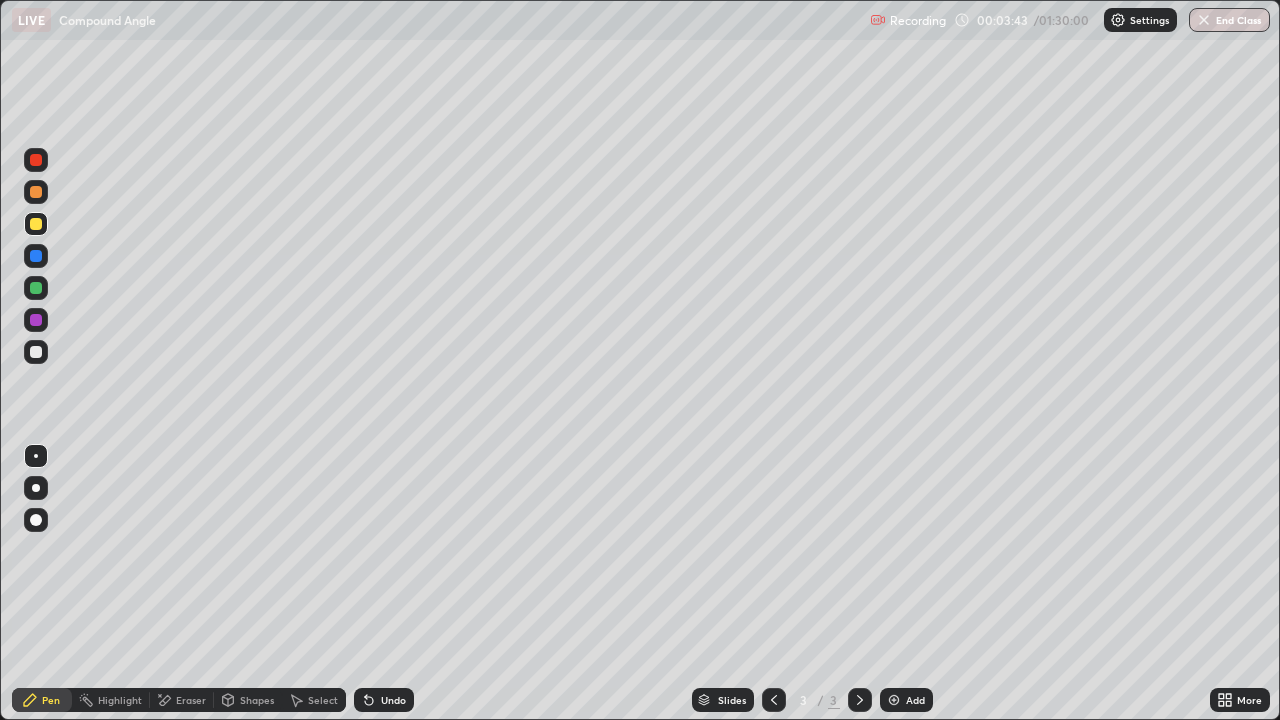 click at bounding box center (36, 320) 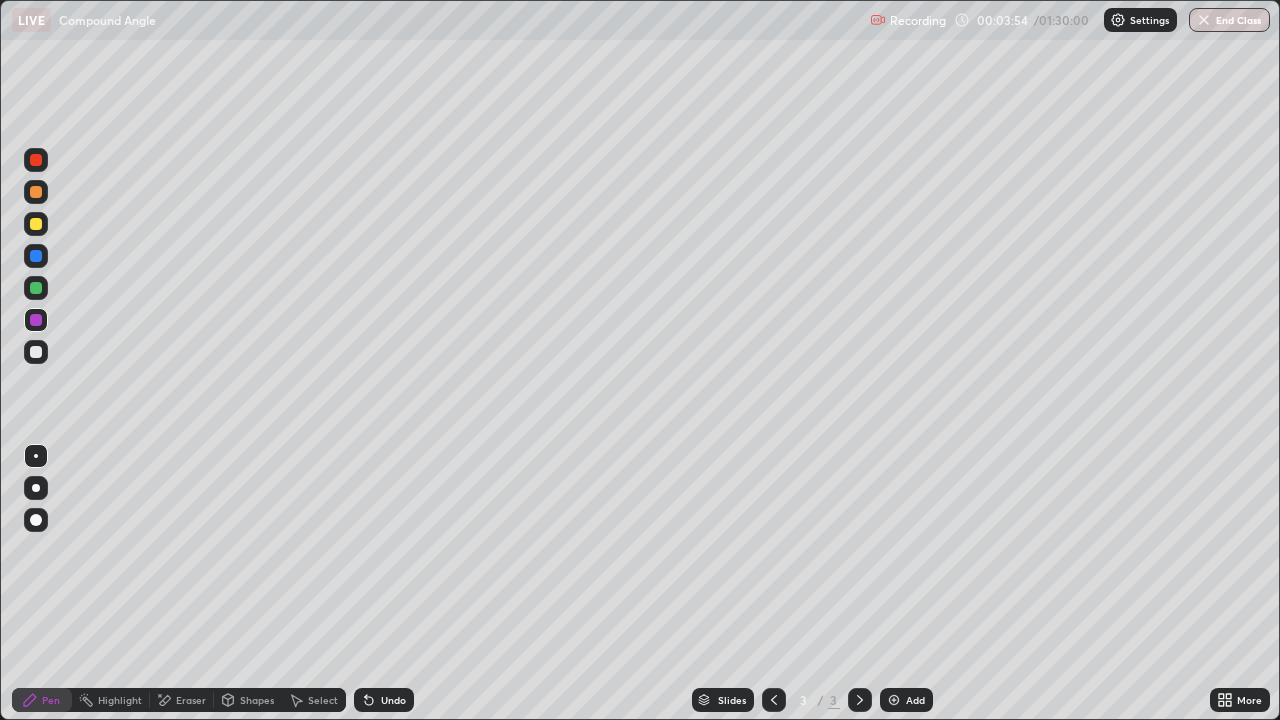 click on "Undo" at bounding box center [393, 700] 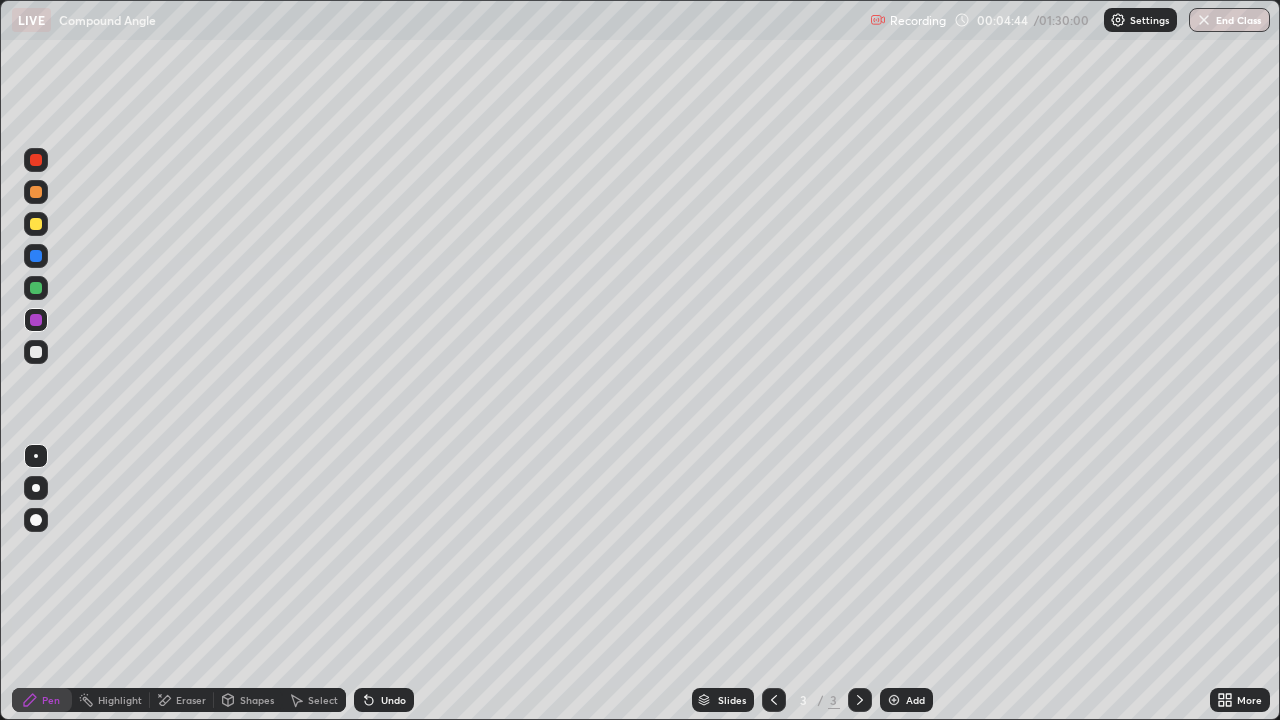 click at bounding box center [36, 288] 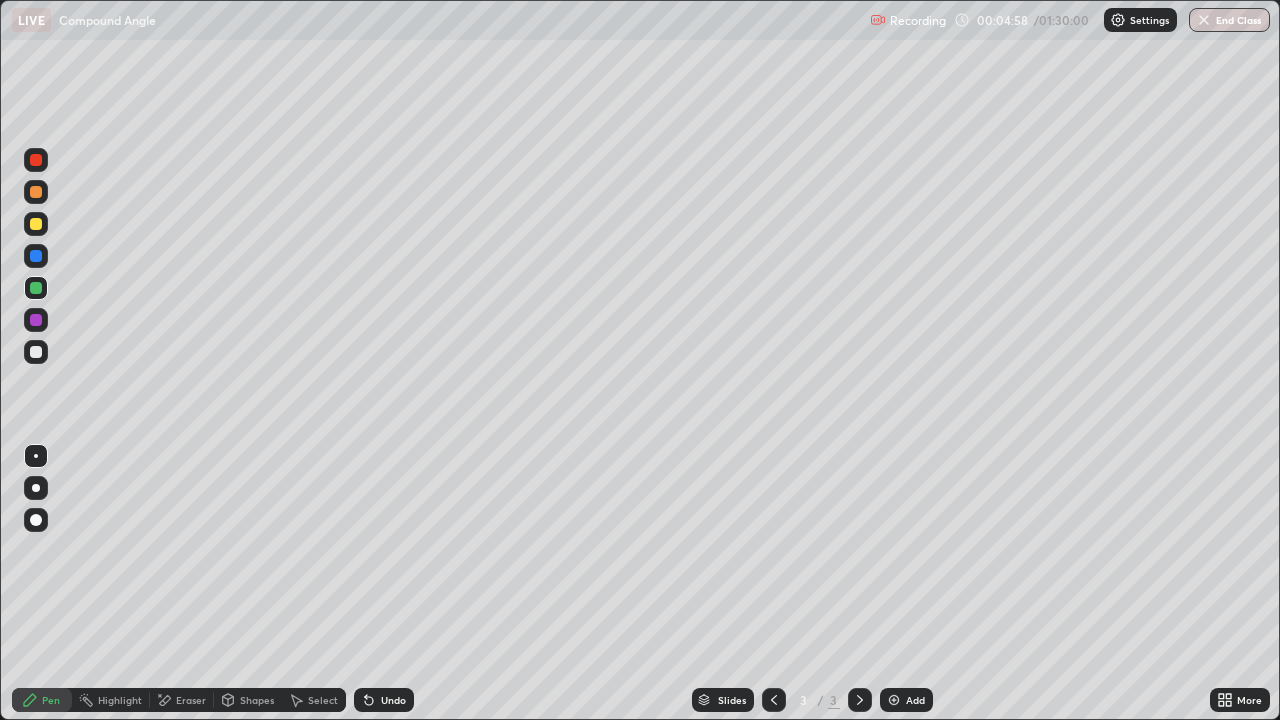 click at bounding box center (36, 352) 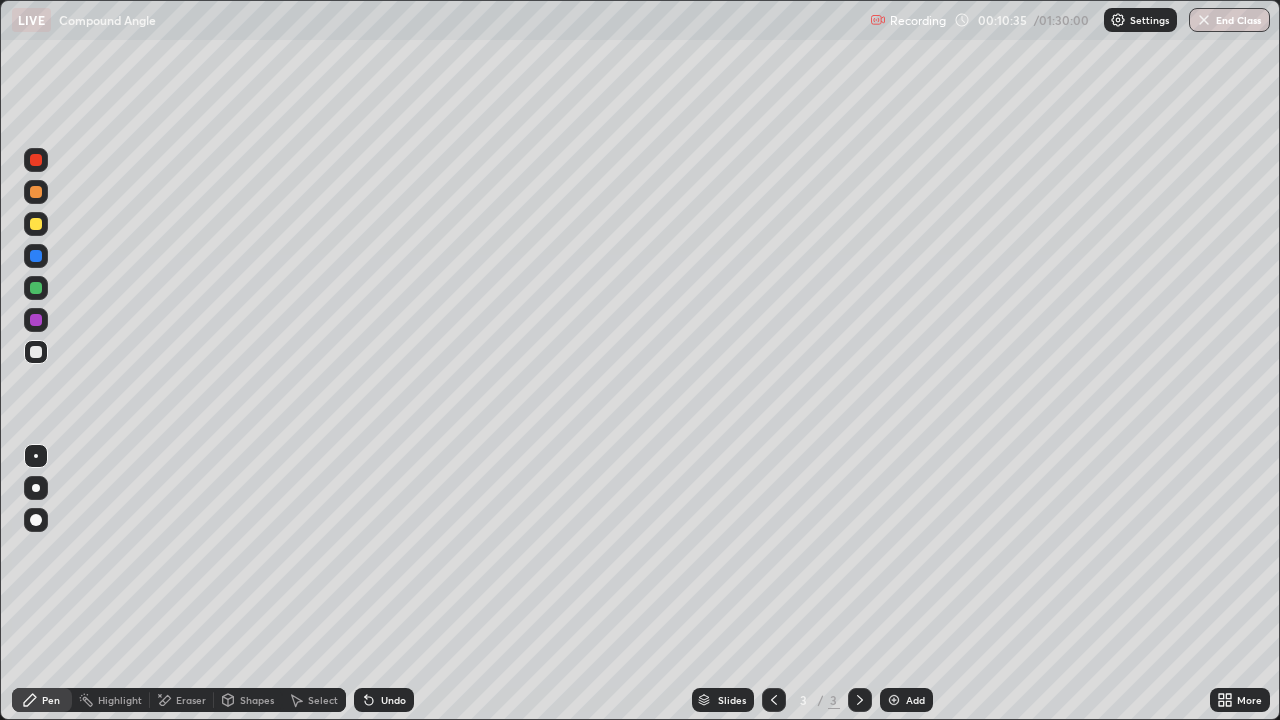 click on "Eraser" at bounding box center [191, 700] 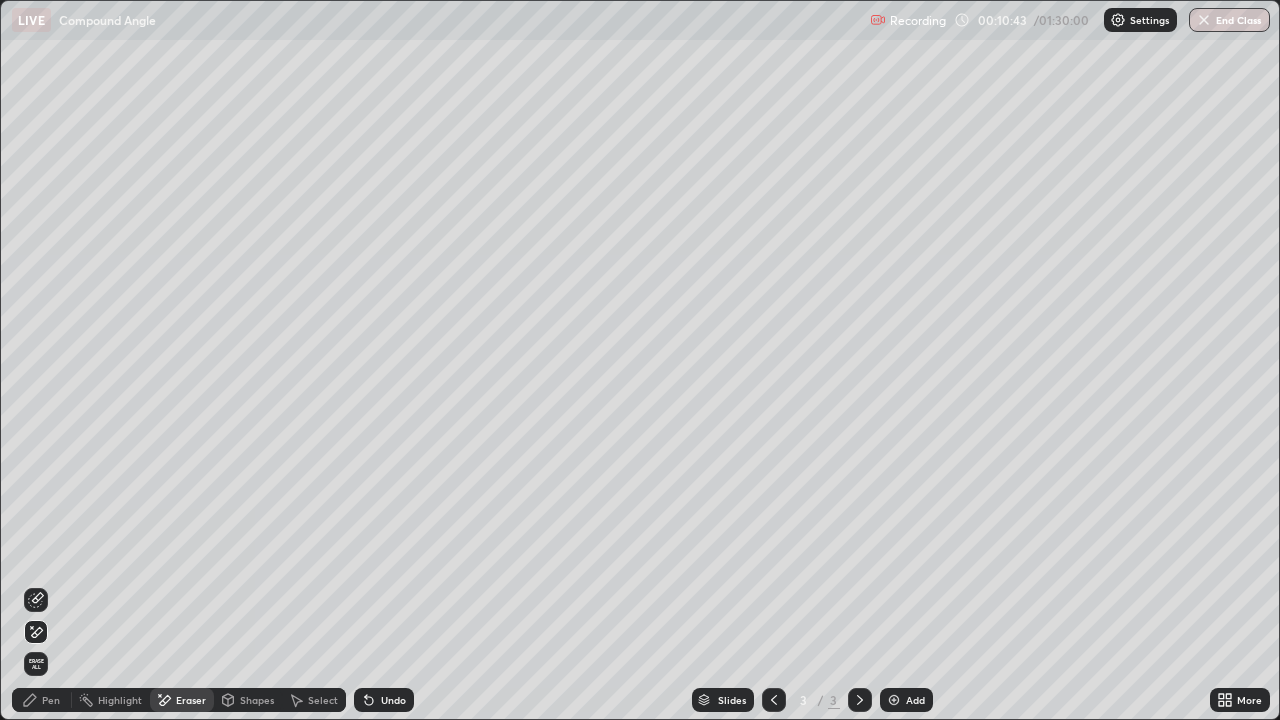 click on "Pen" at bounding box center [51, 700] 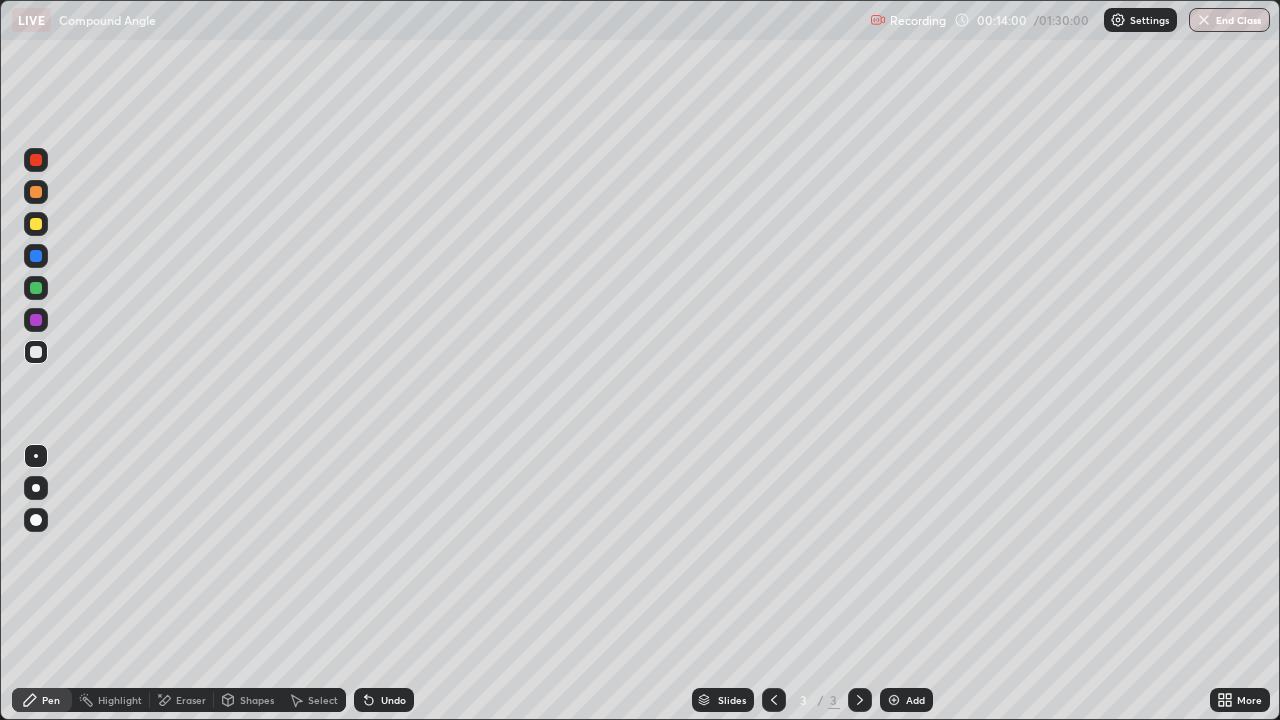 click on "Add" at bounding box center [915, 700] 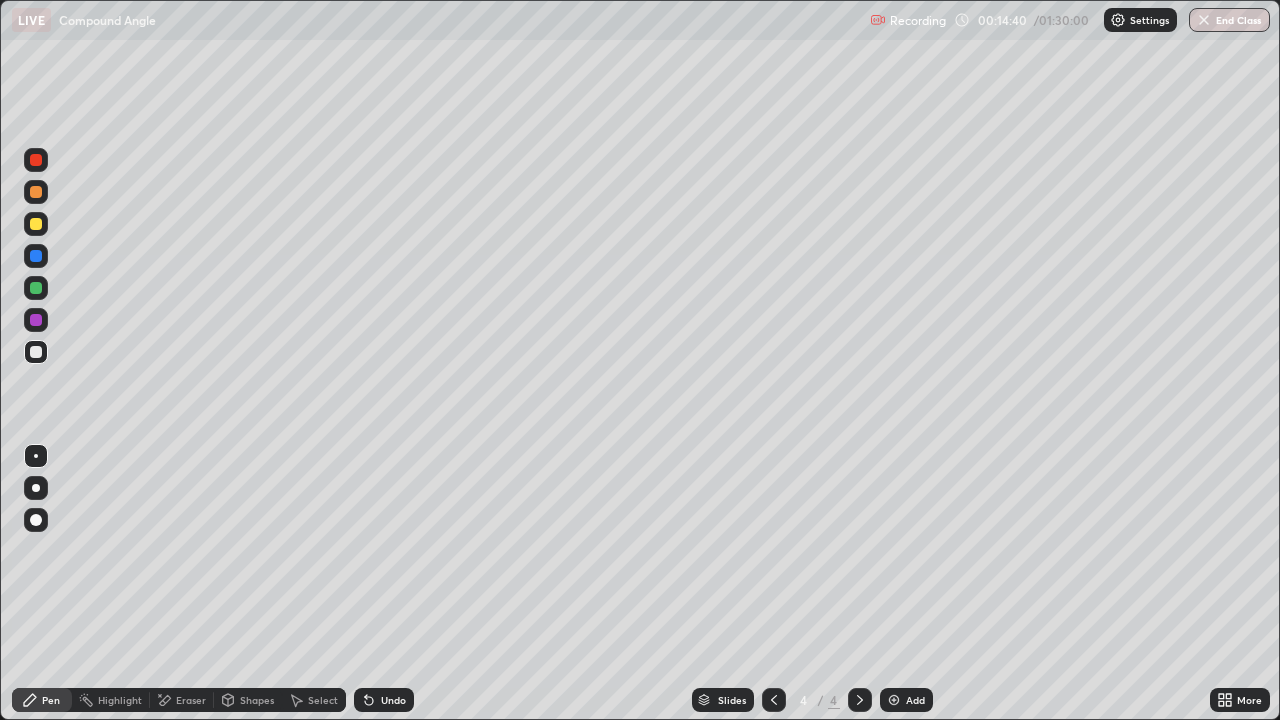 click at bounding box center [36, 288] 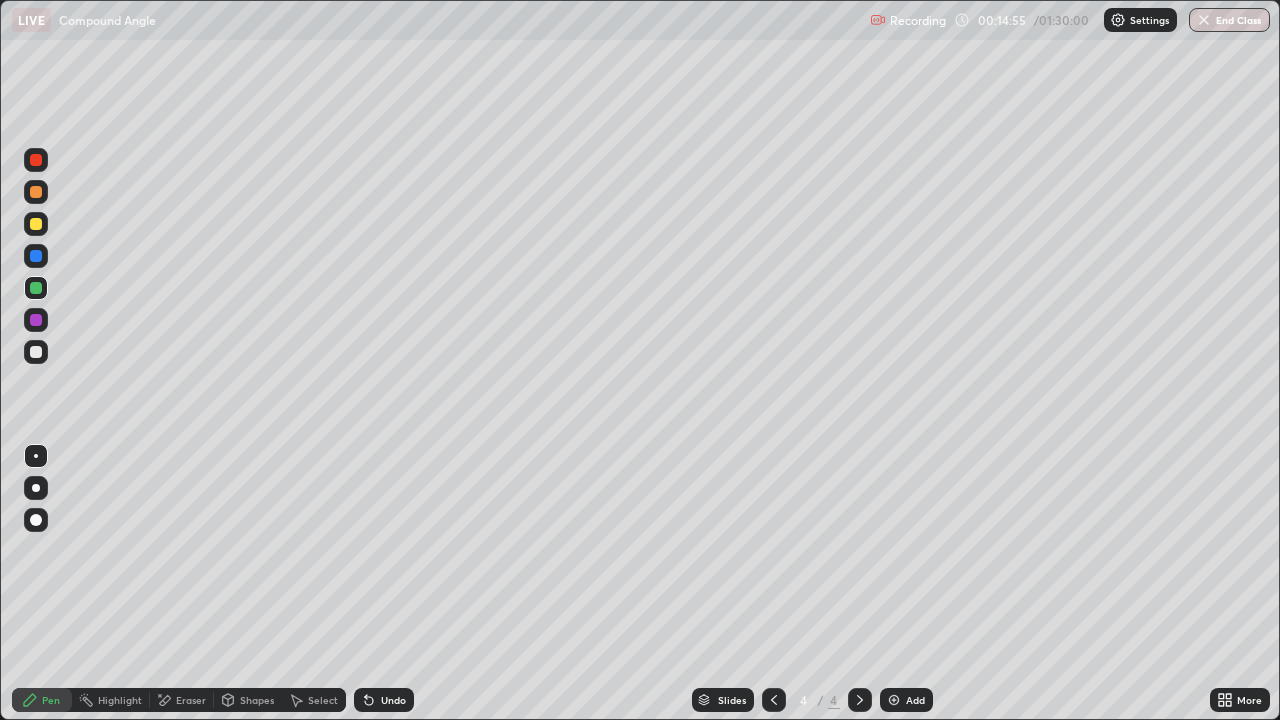 click on "Highlight" at bounding box center [120, 700] 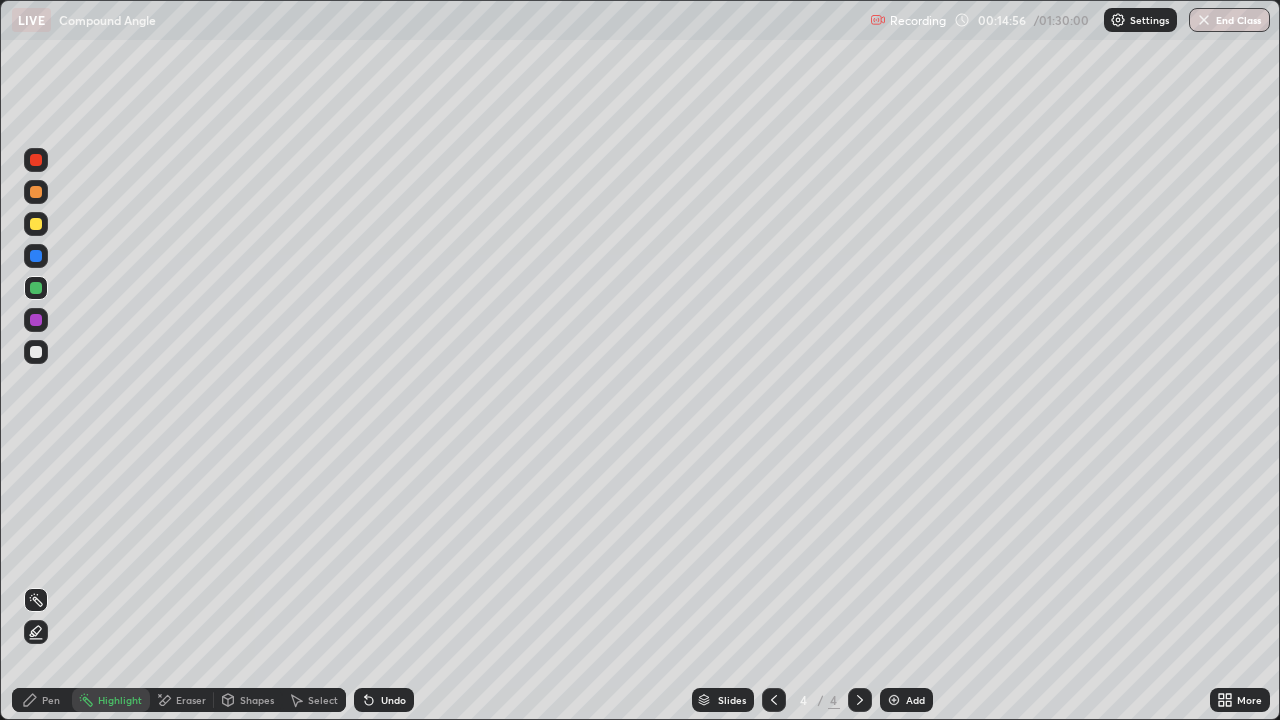 click on "Eraser" at bounding box center [182, 700] 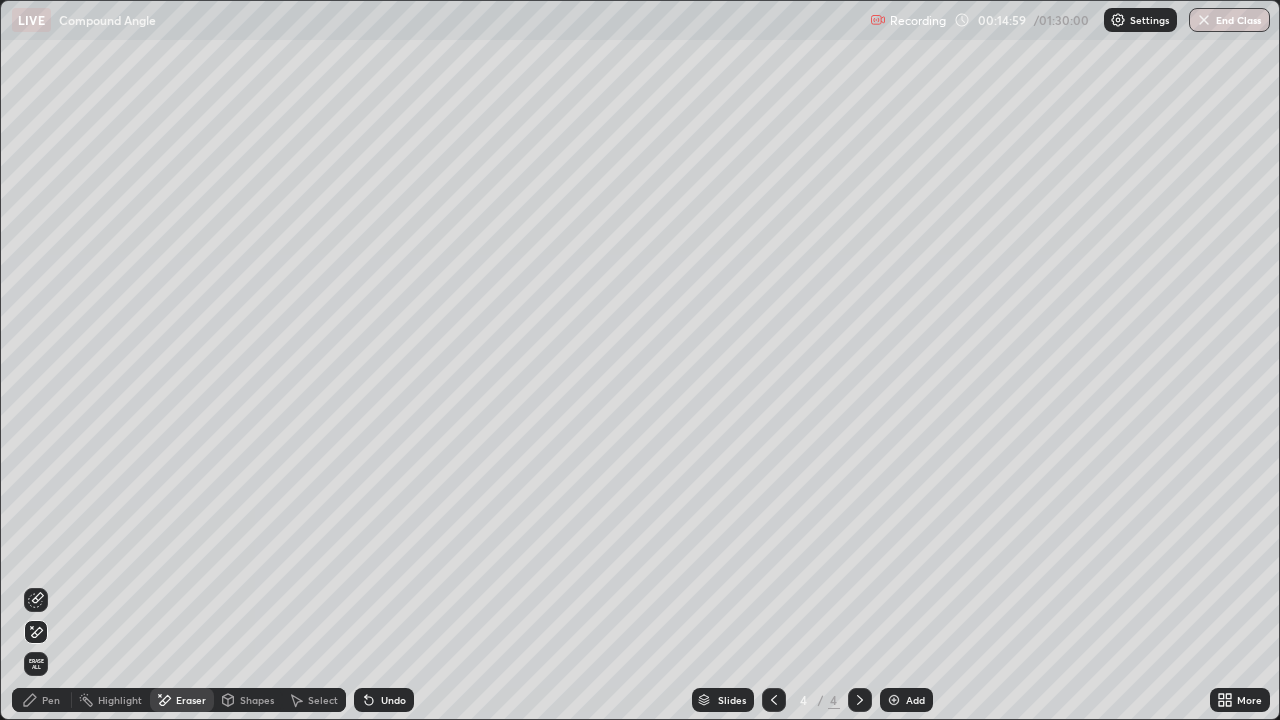 click 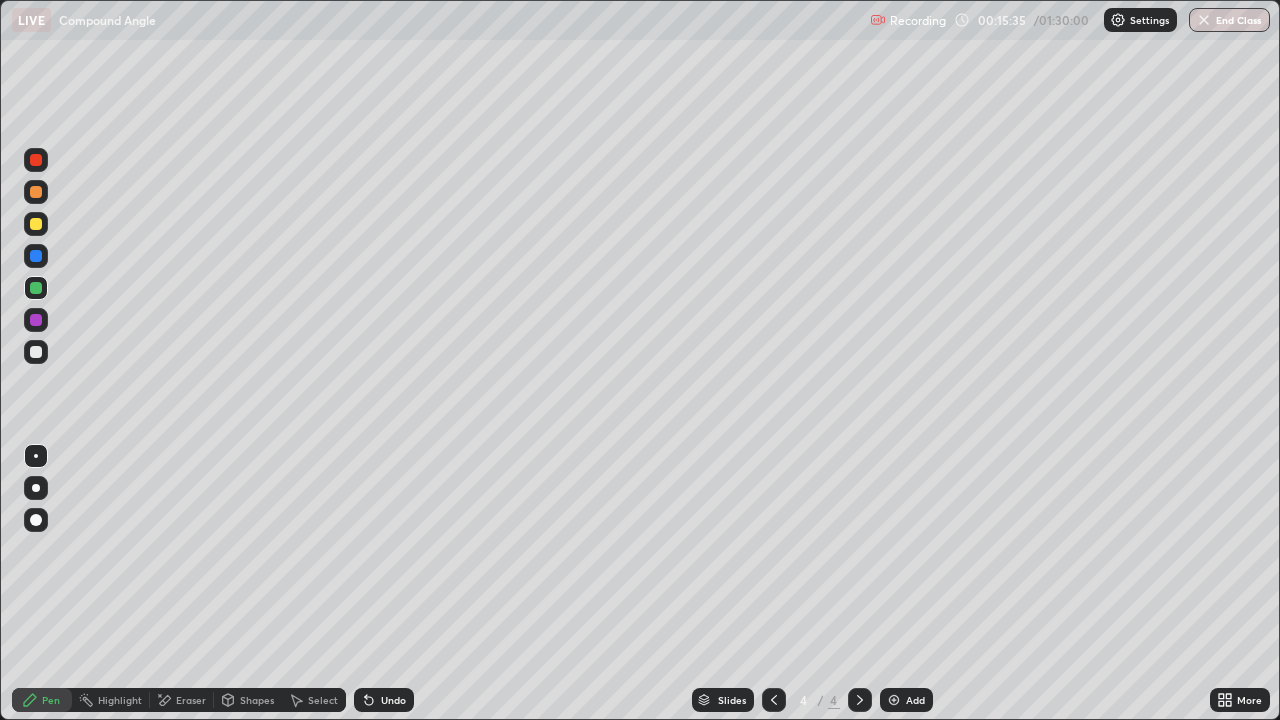 click at bounding box center (36, 352) 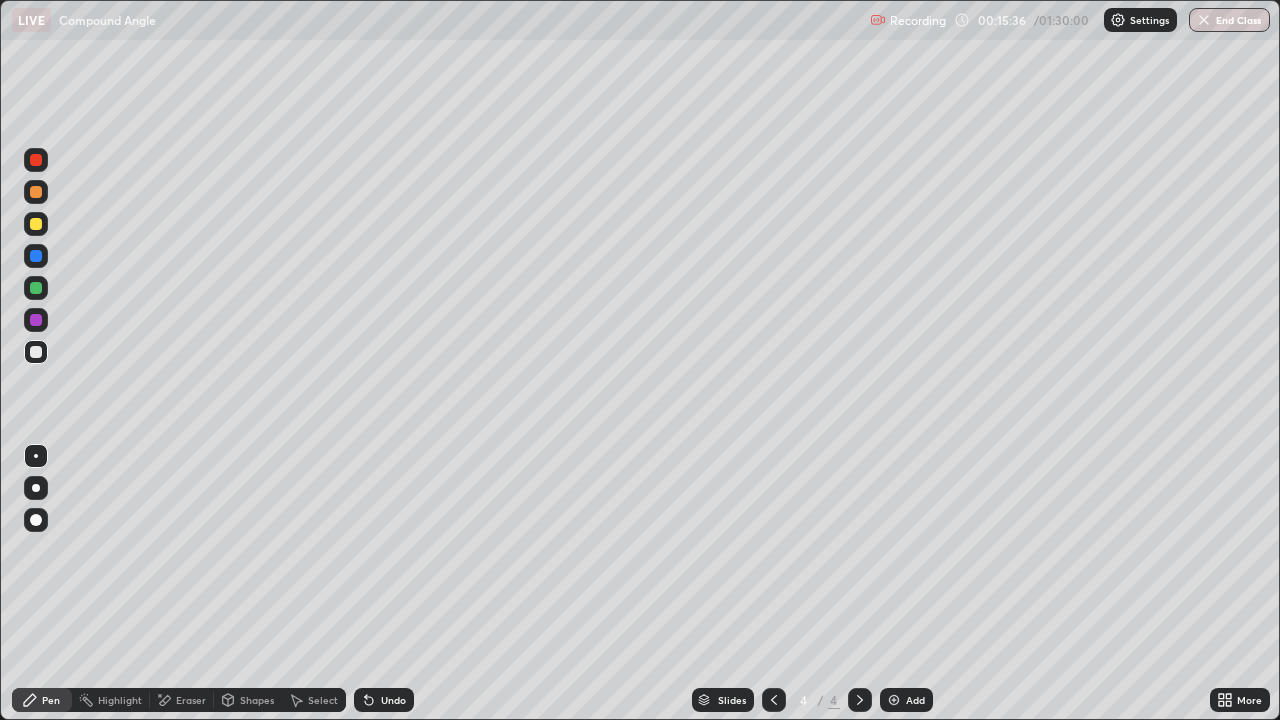 click at bounding box center [36, 256] 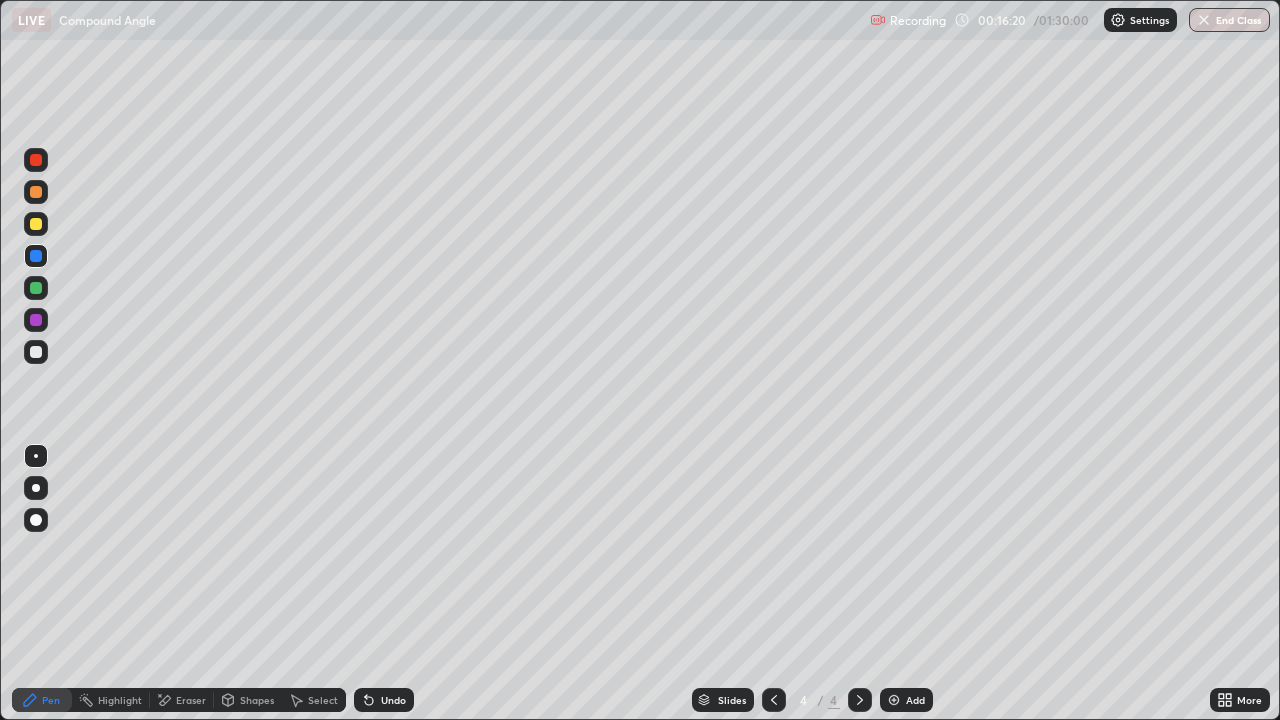 click on "Undo" at bounding box center (384, 700) 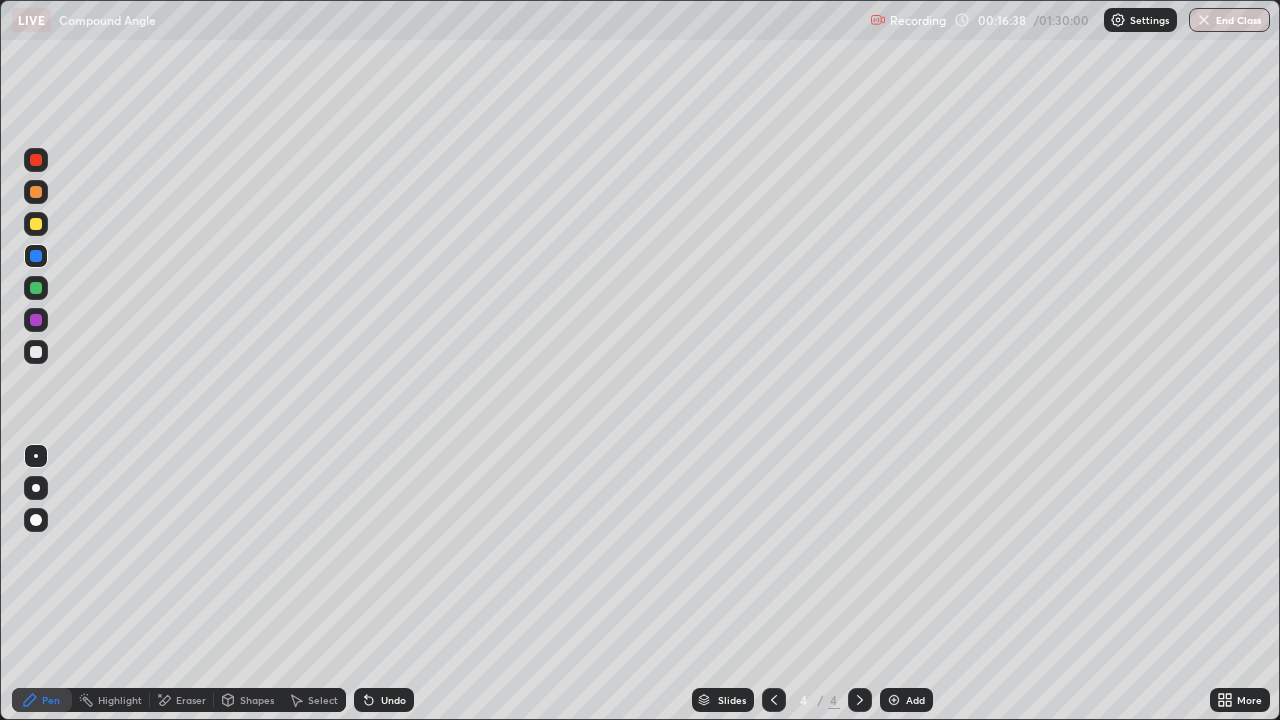 click at bounding box center (36, 288) 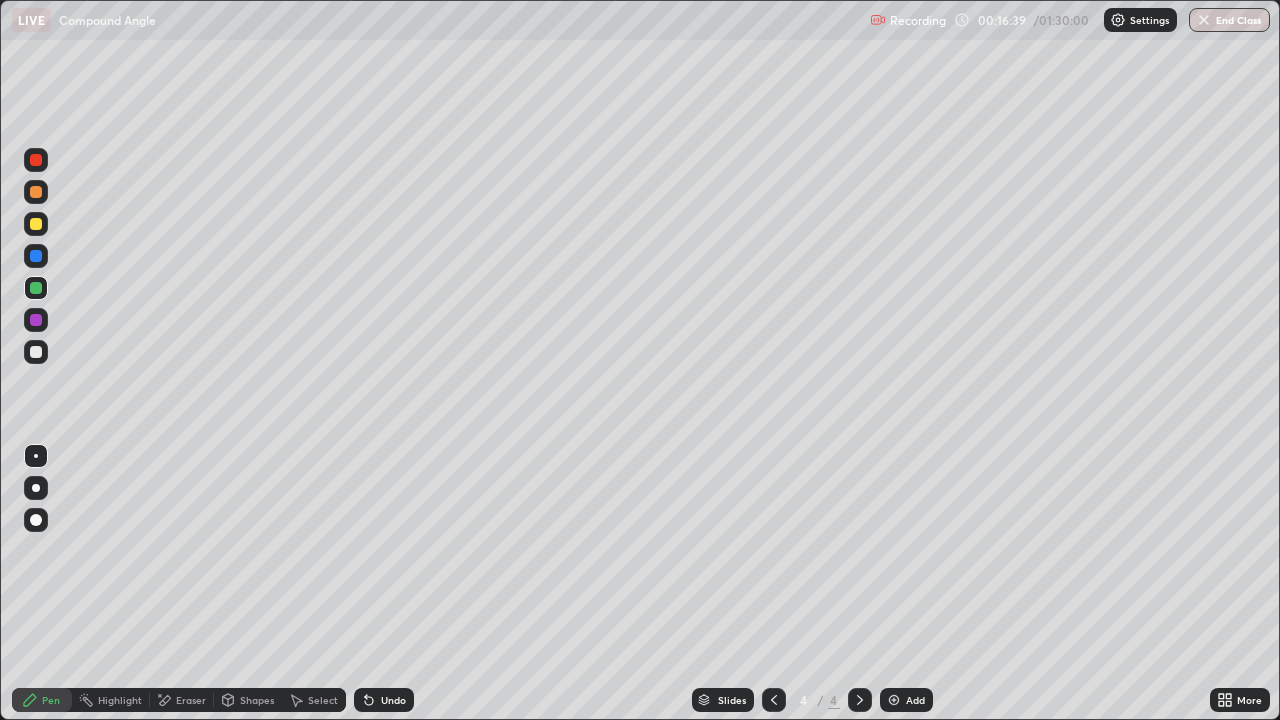 click at bounding box center (36, 352) 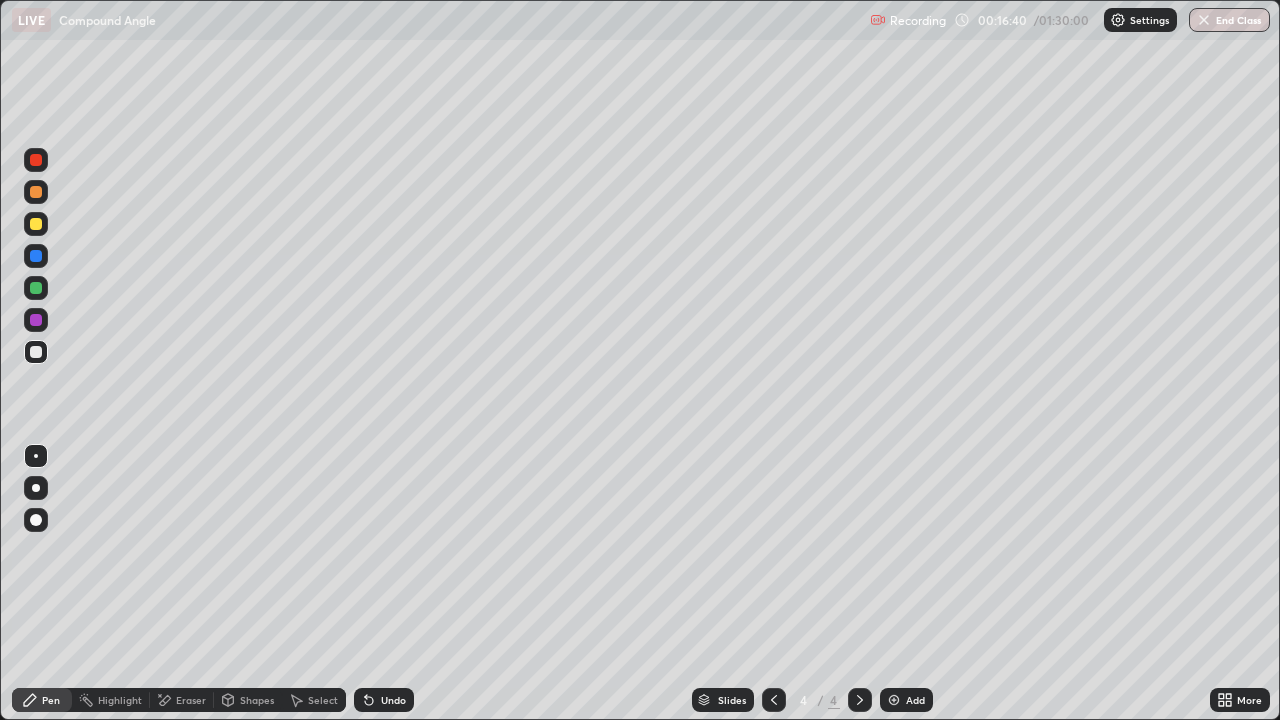 click at bounding box center [36, 224] 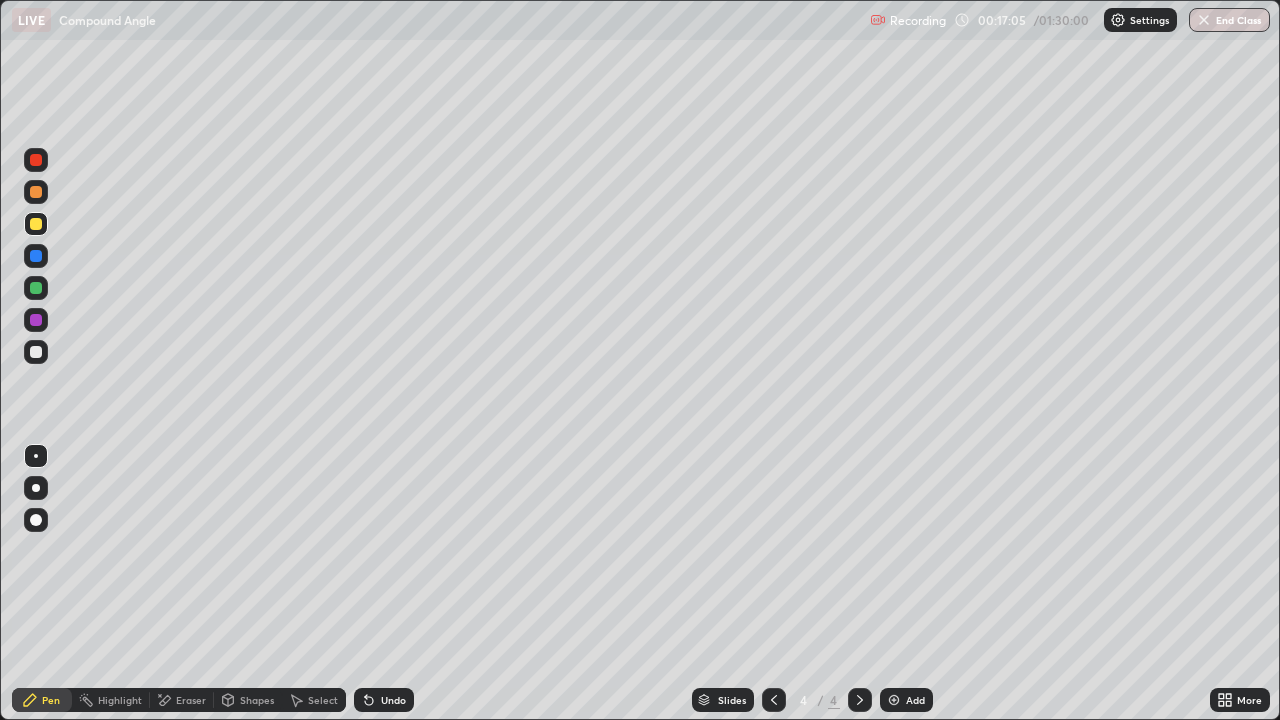 click on "Eraser" at bounding box center [191, 700] 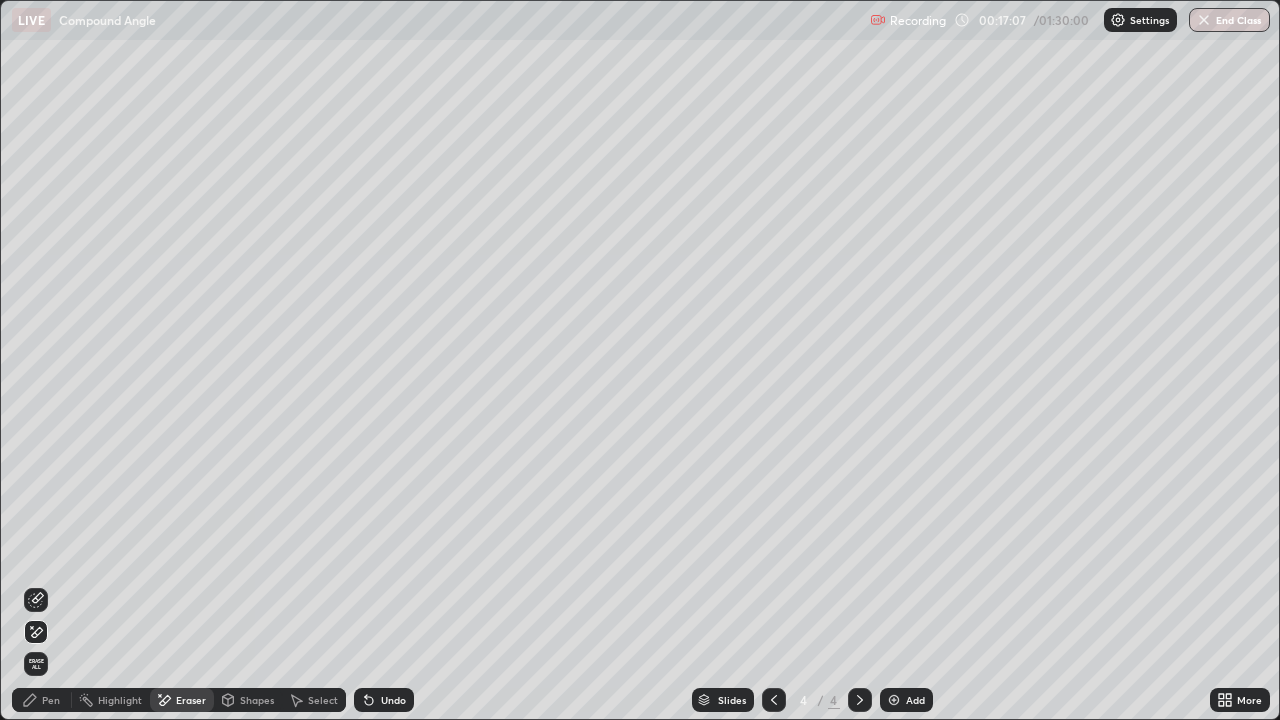 click on "Pen" at bounding box center (42, 700) 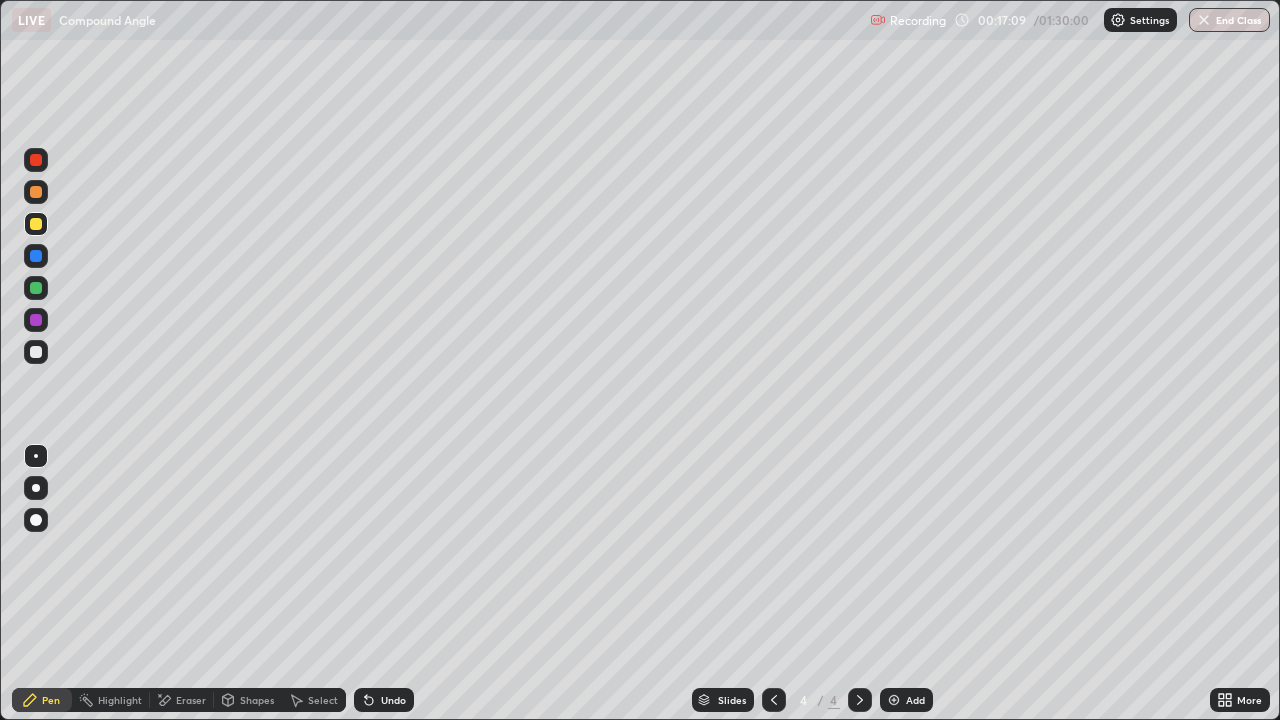 click at bounding box center (36, 256) 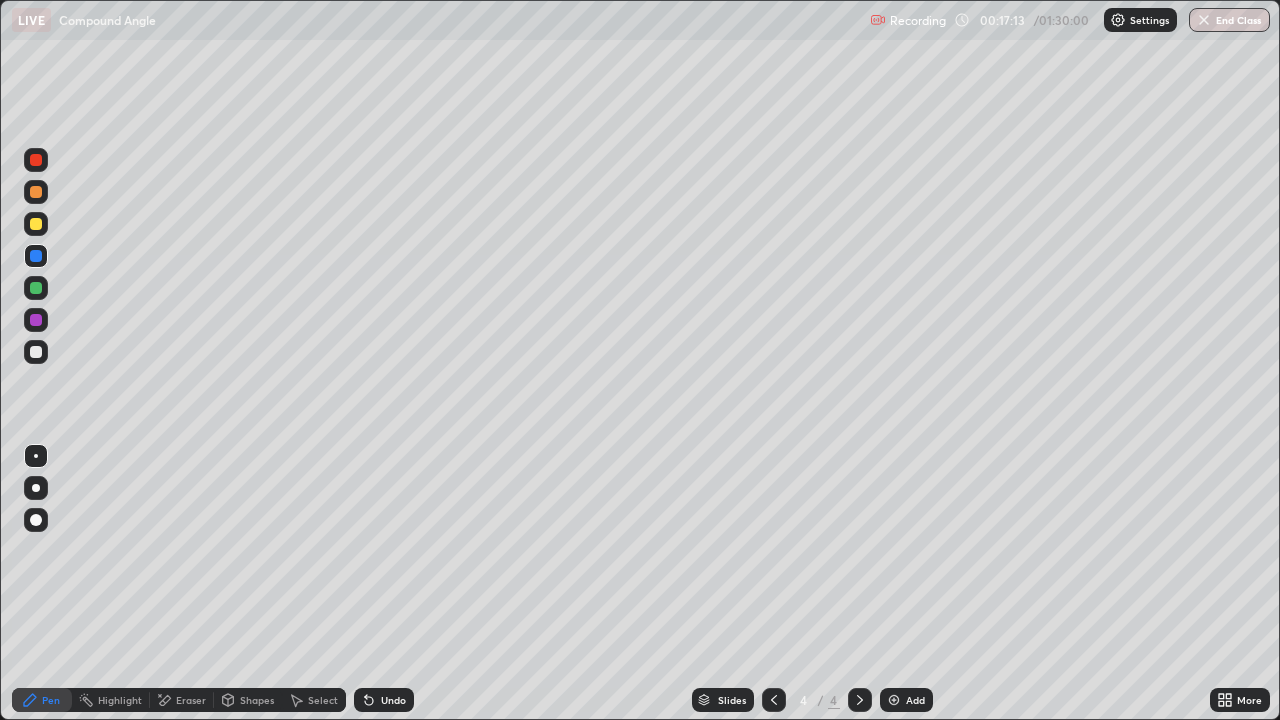 click at bounding box center [36, 352] 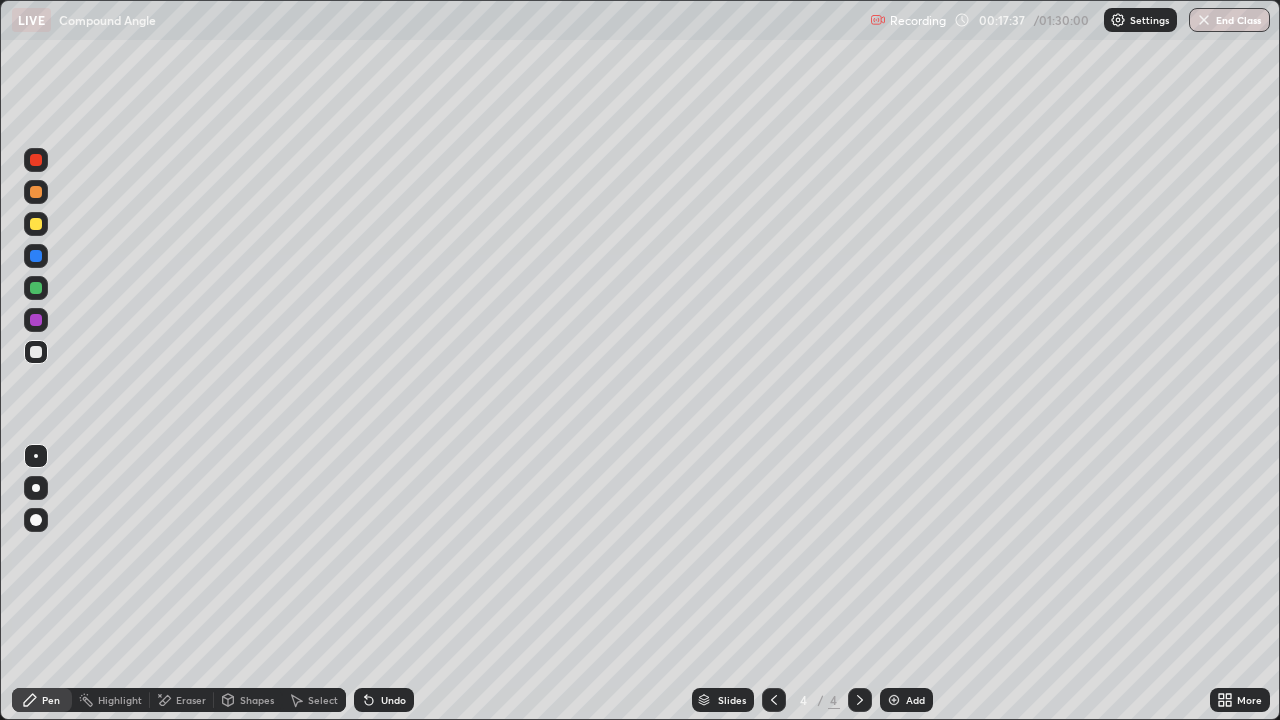 click on "Undo" at bounding box center [393, 700] 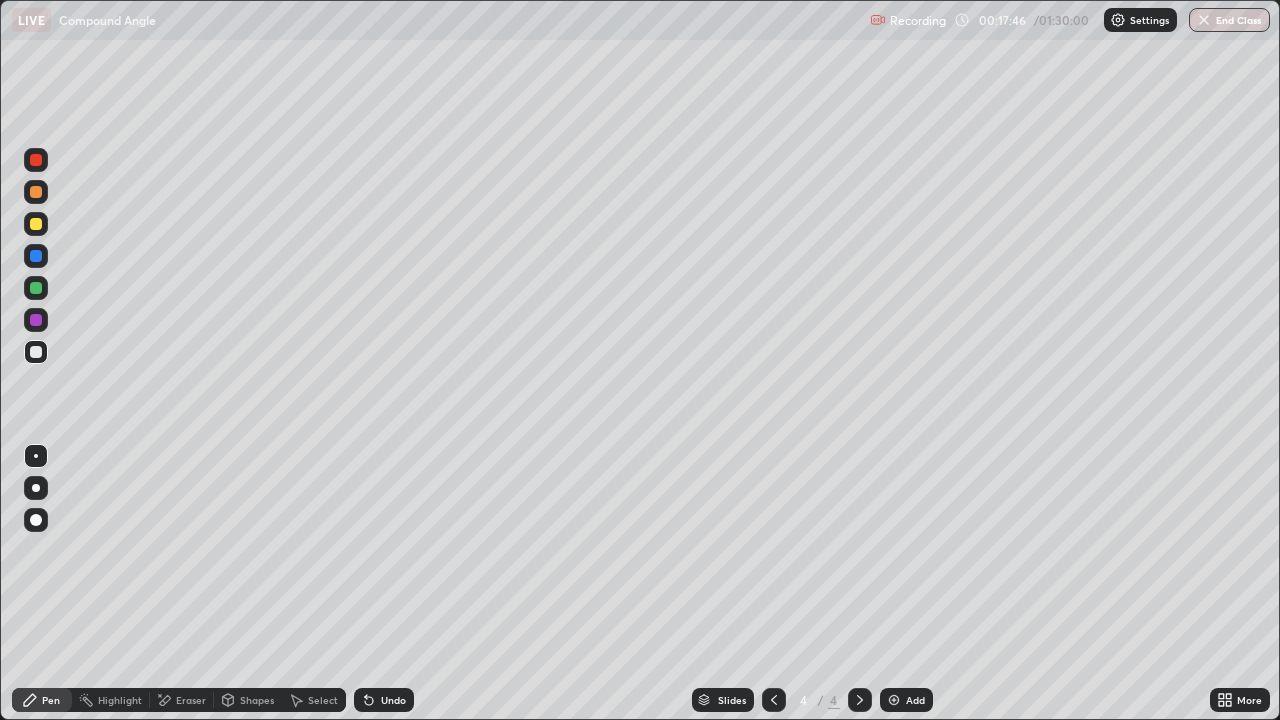 click 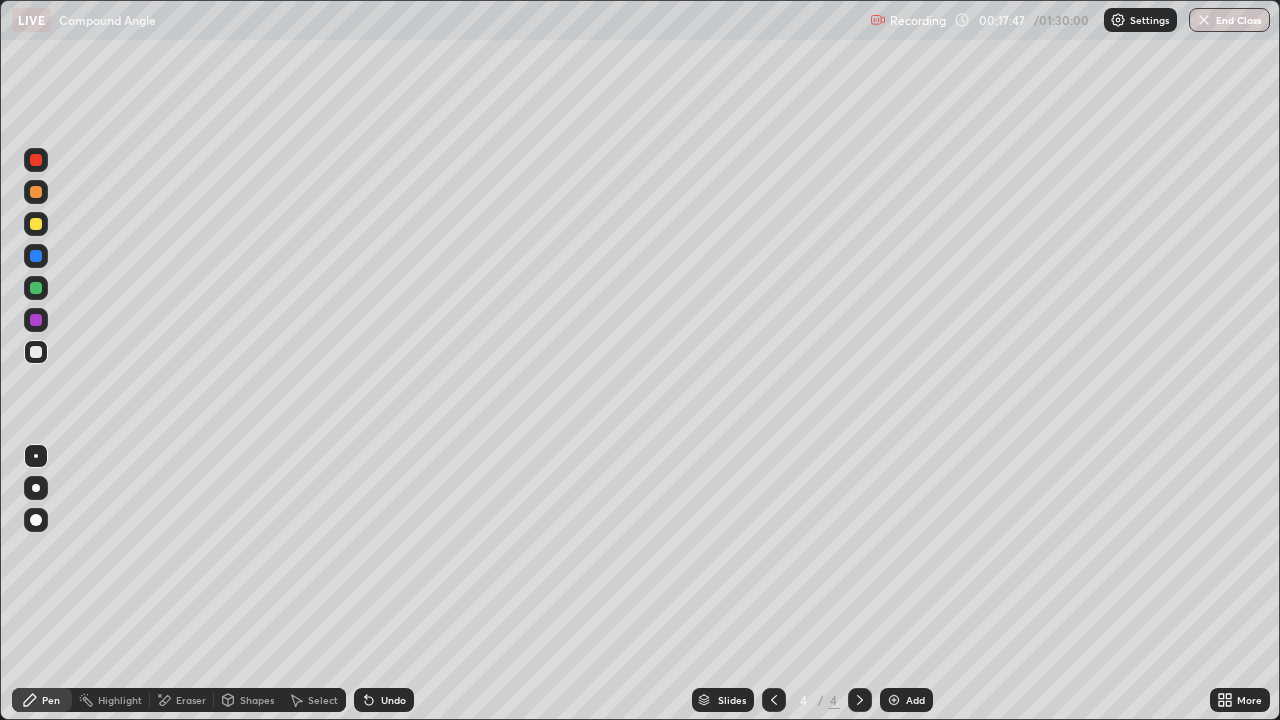 click on "Undo" at bounding box center [393, 700] 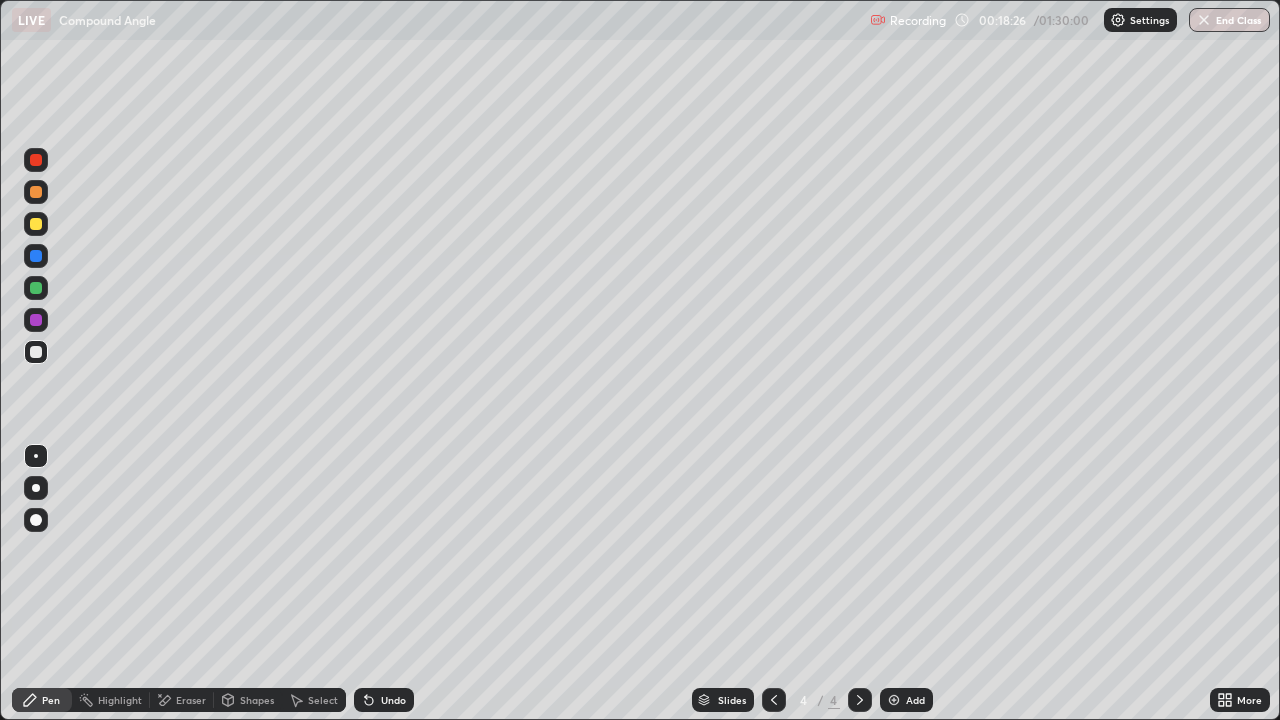 click at bounding box center (36, 192) 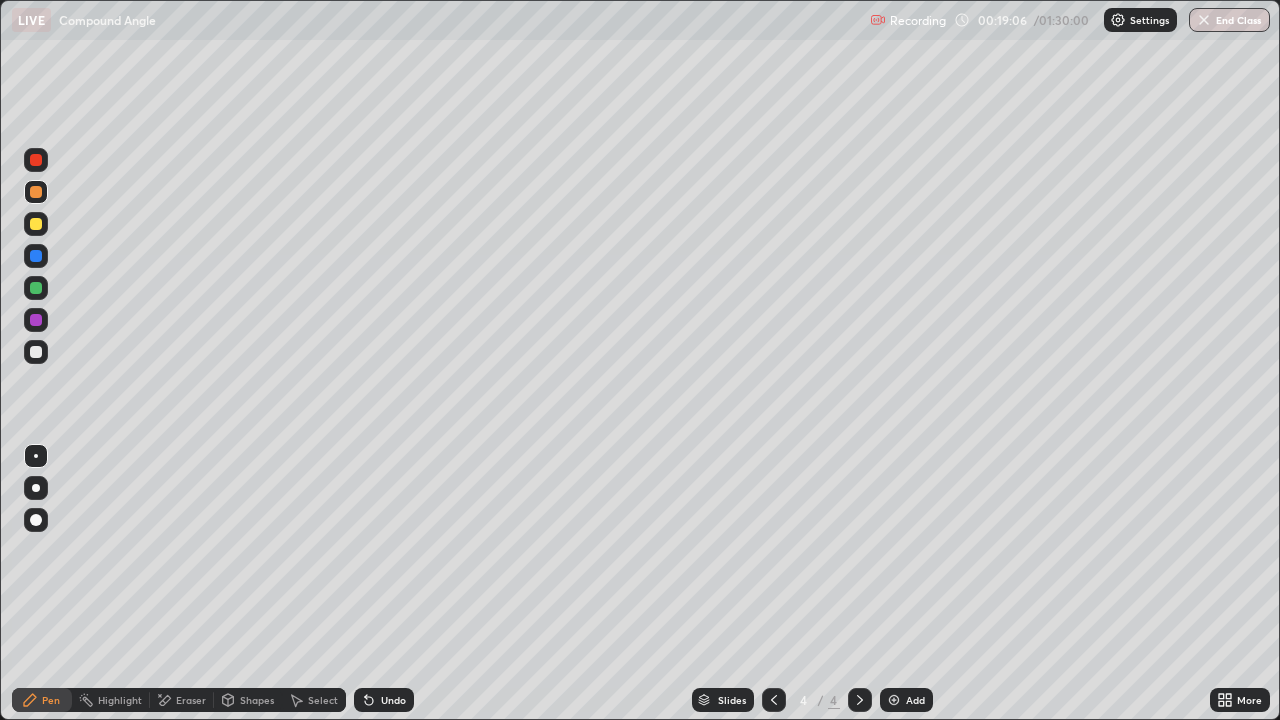 click at bounding box center (36, 160) 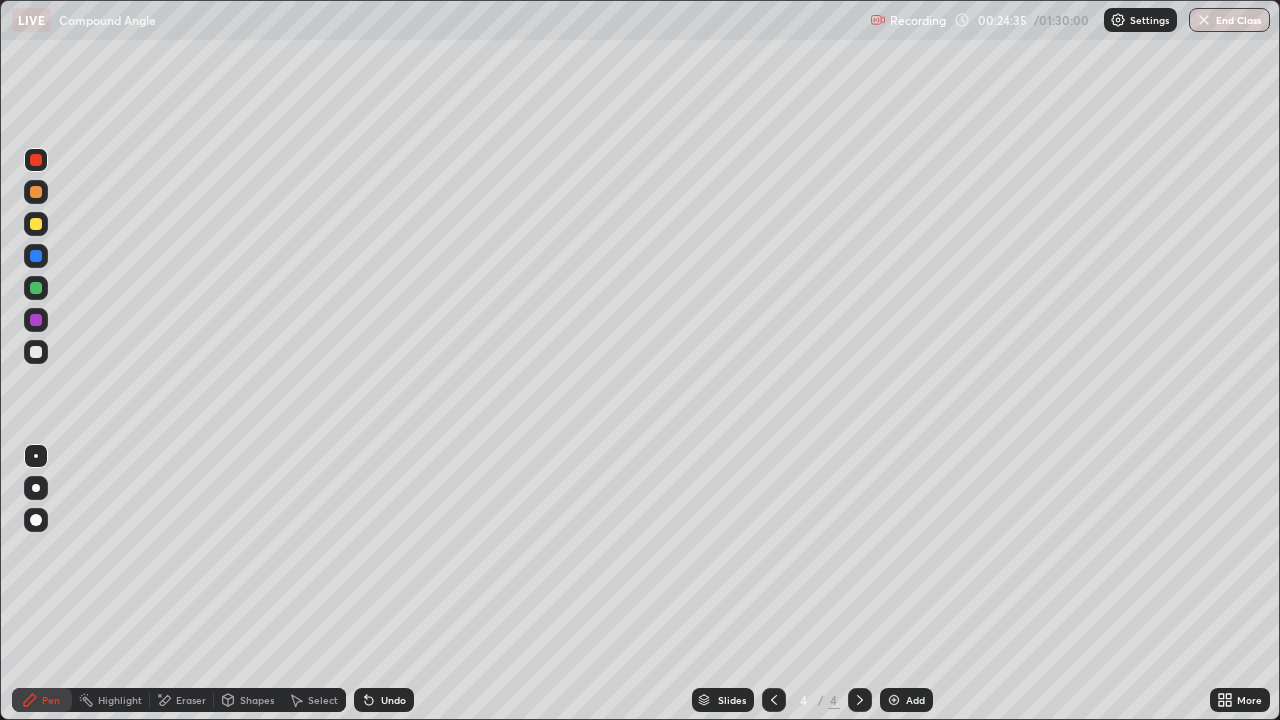 click on "Add" at bounding box center (915, 700) 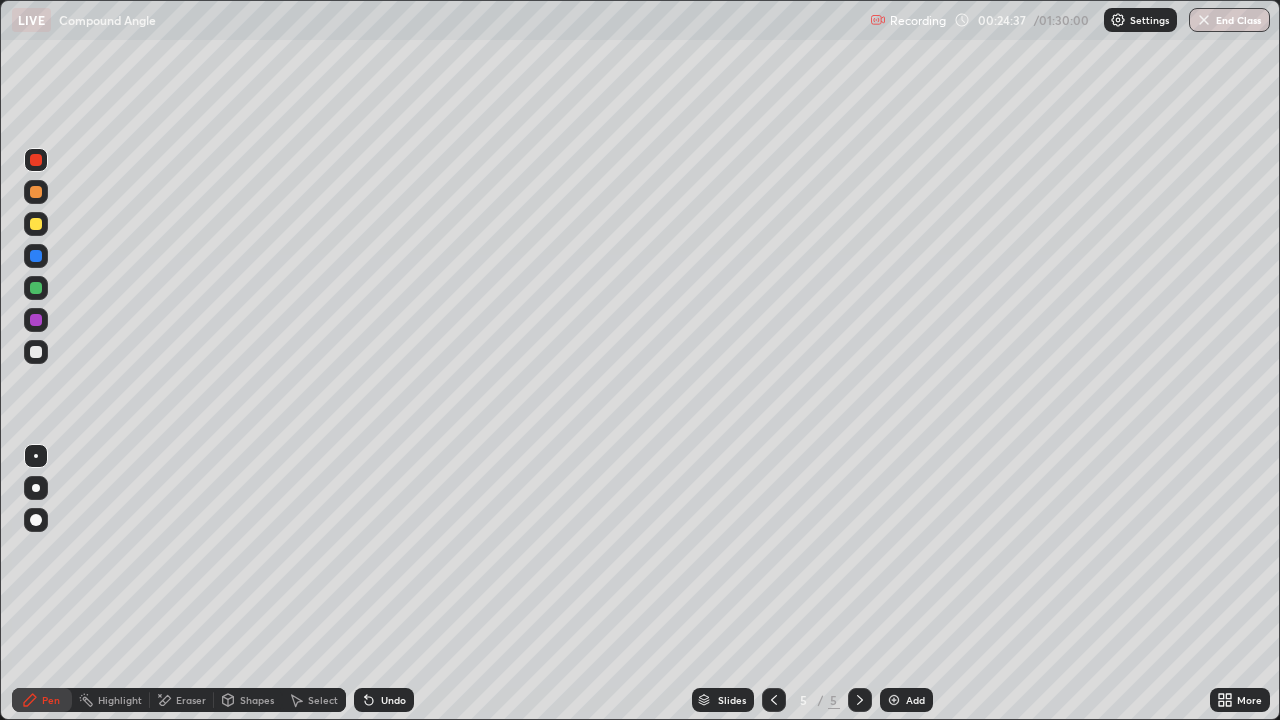 click at bounding box center (36, 352) 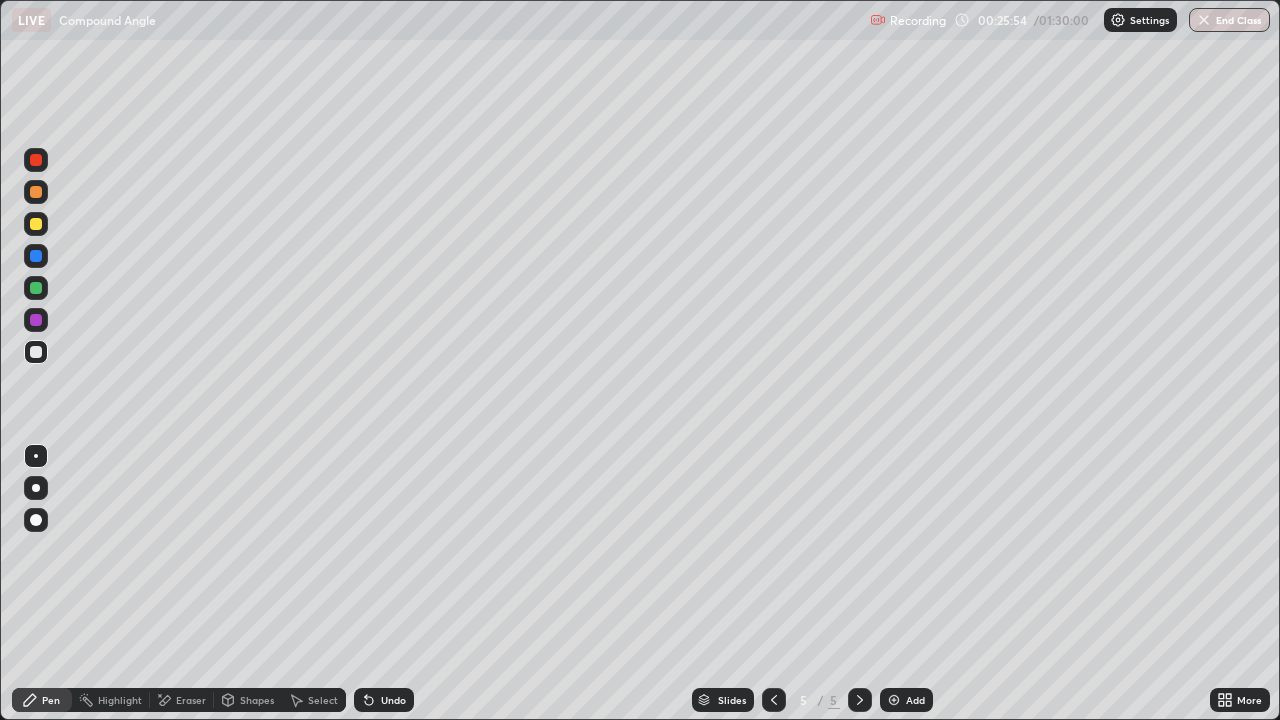 click on "Eraser" at bounding box center [182, 700] 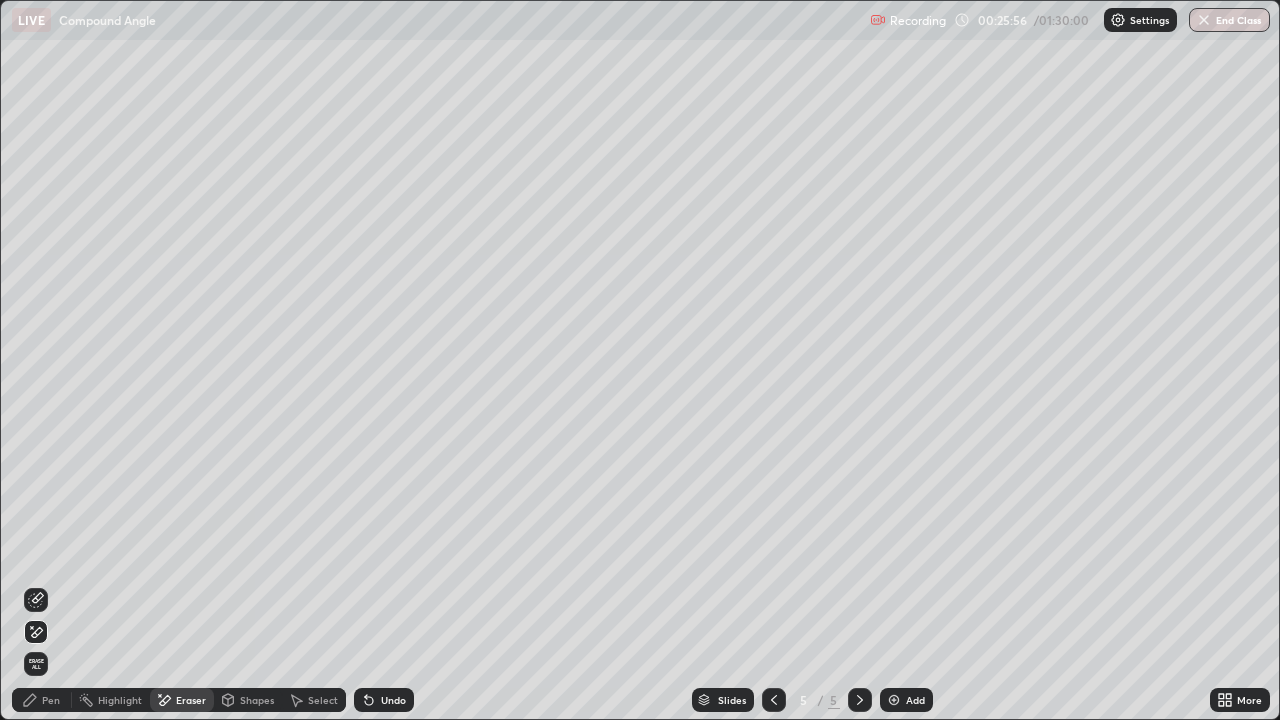 click on "Pen" at bounding box center (51, 700) 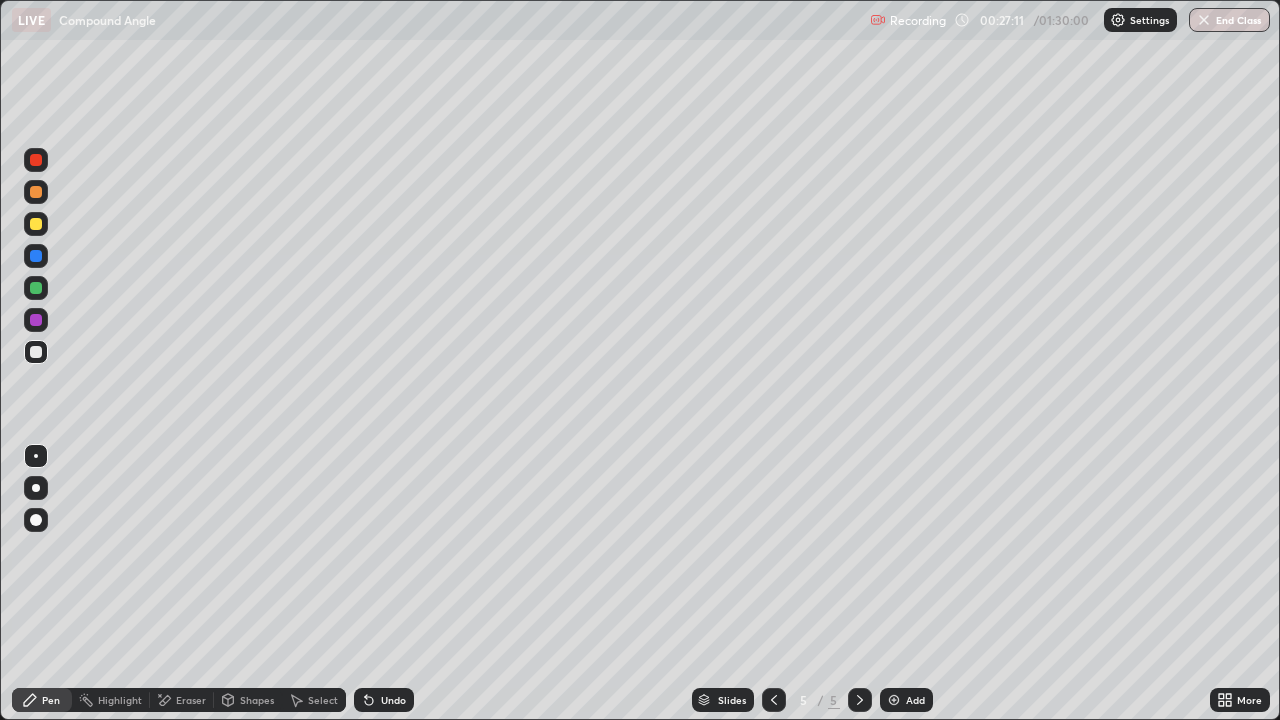 click at bounding box center [36, 224] 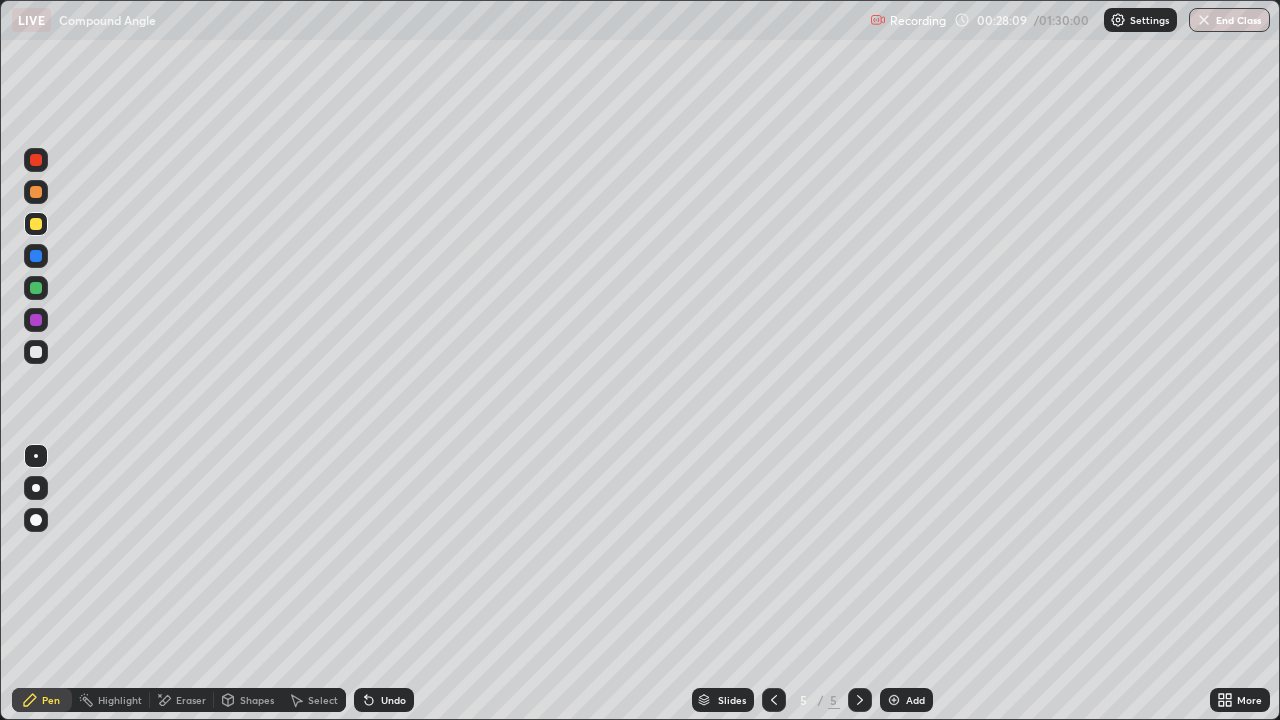 click at bounding box center [36, 288] 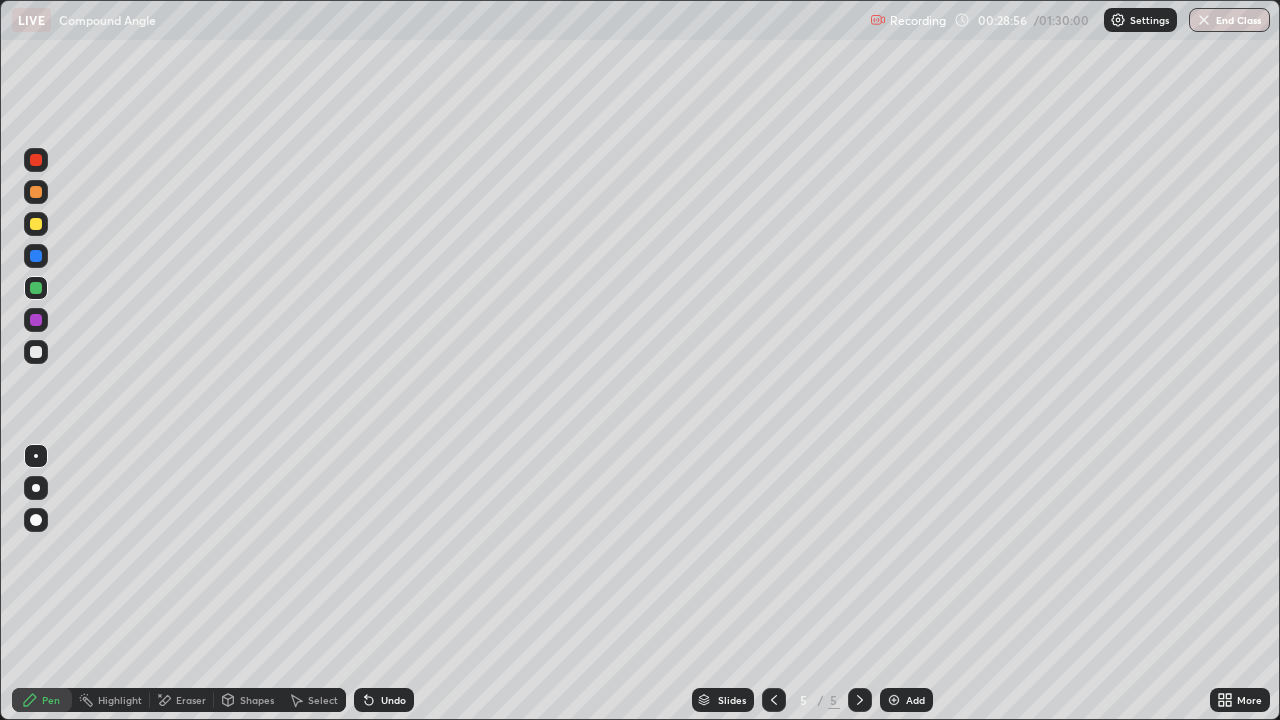 click at bounding box center (36, 352) 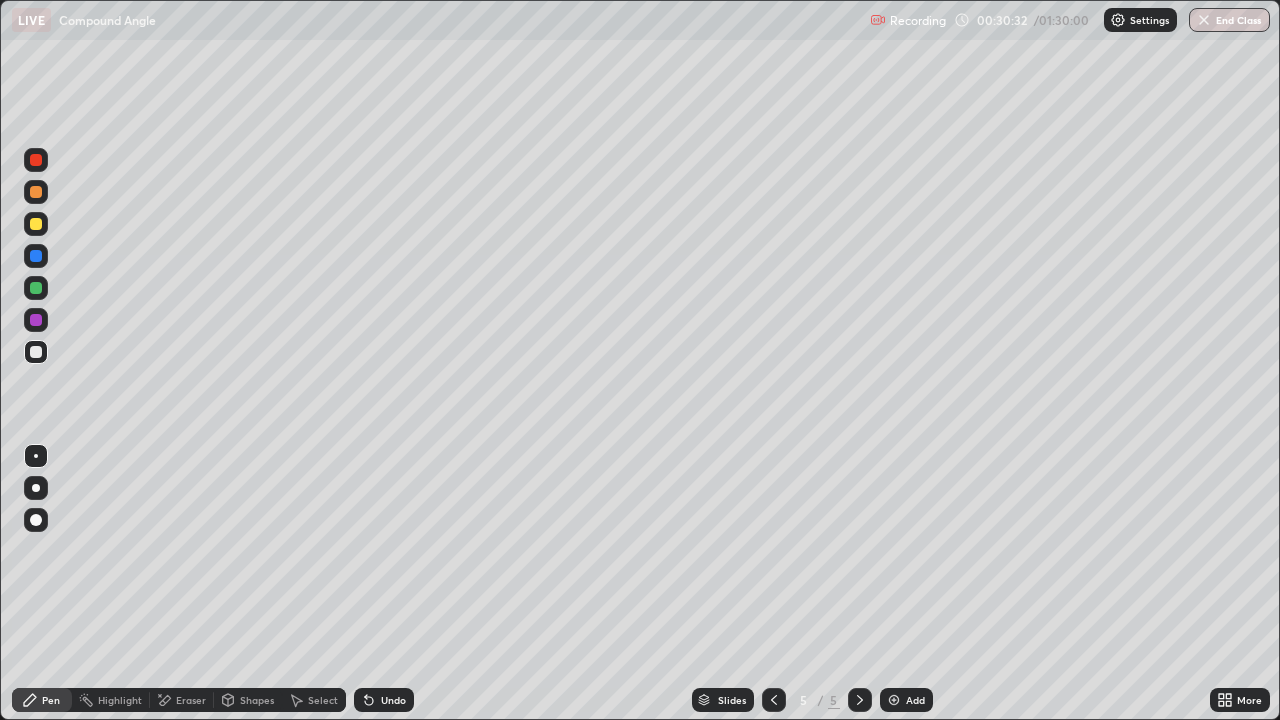 click on "Highlight" at bounding box center [111, 700] 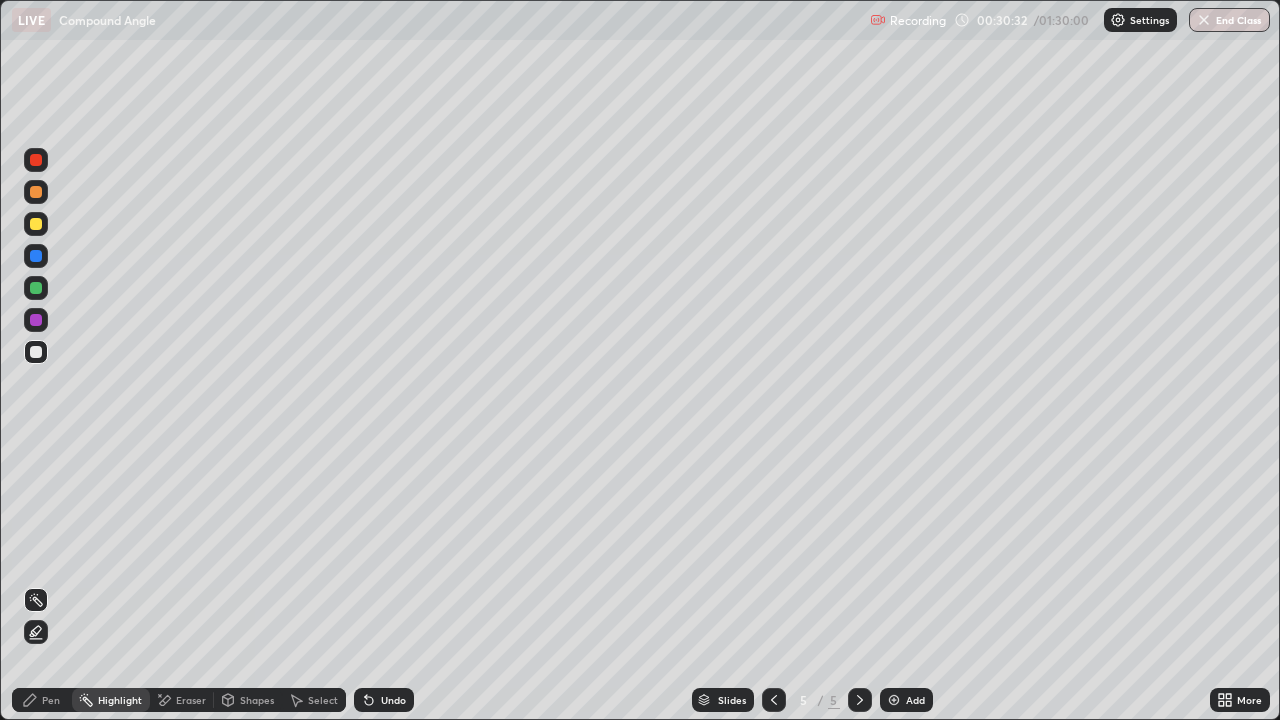 click on "Eraser" at bounding box center [182, 700] 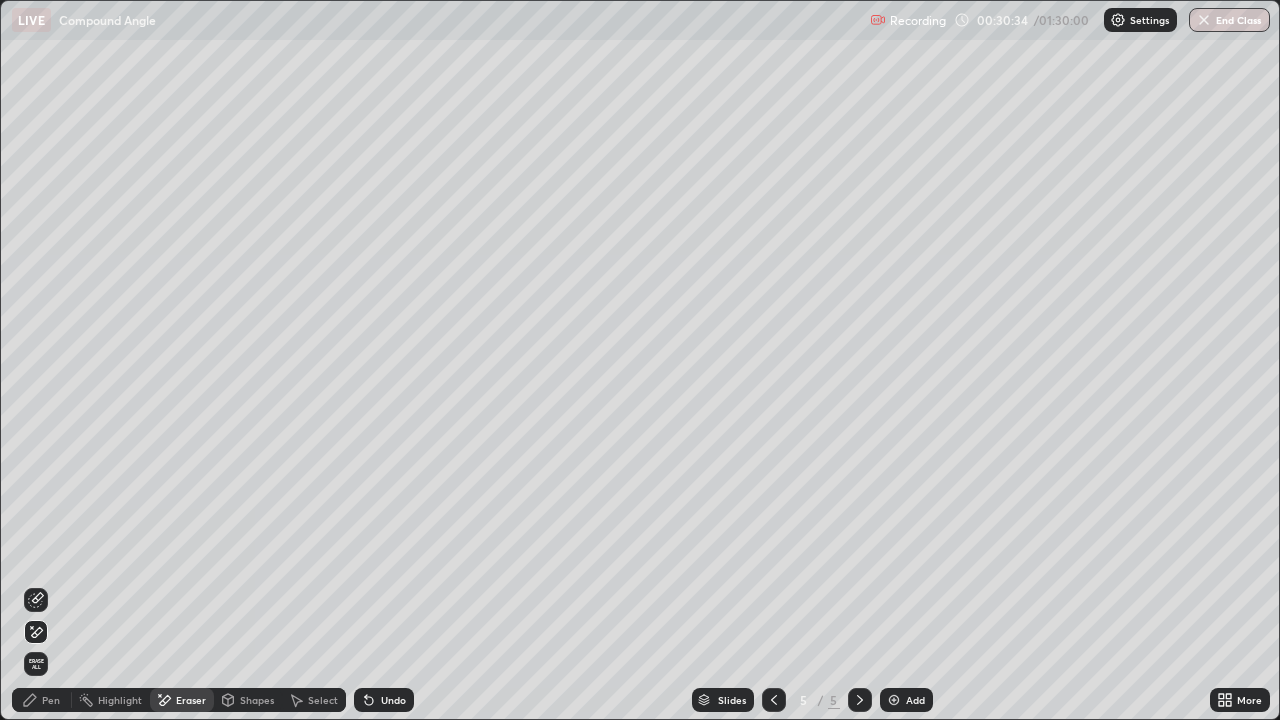 click on "Pen" at bounding box center (51, 700) 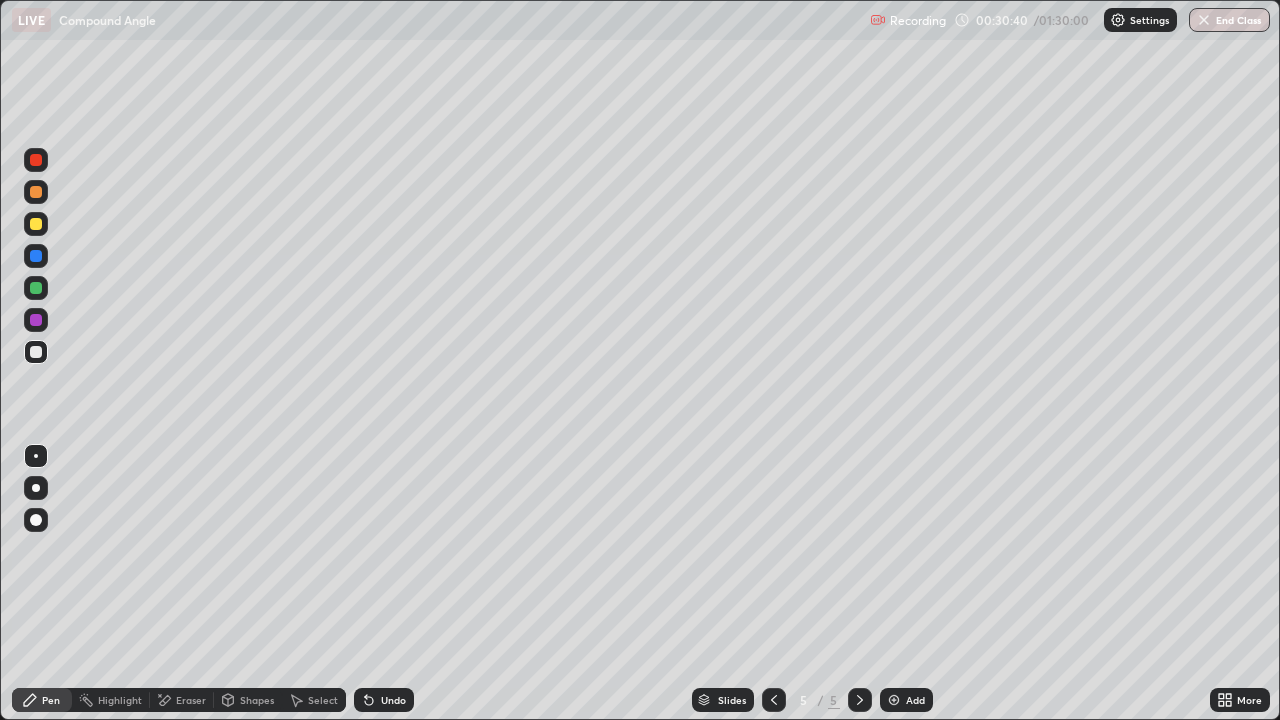 click on "Undo" at bounding box center [384, 700] 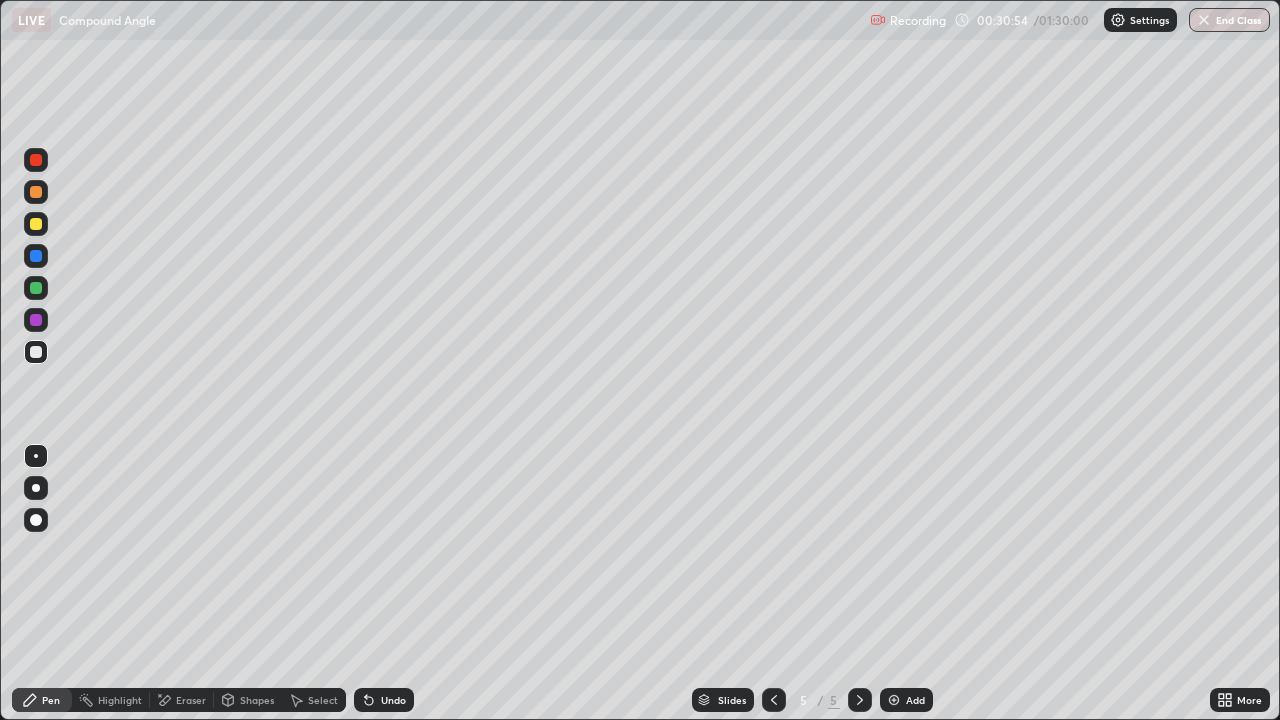 click at bounding box center [36, 224] 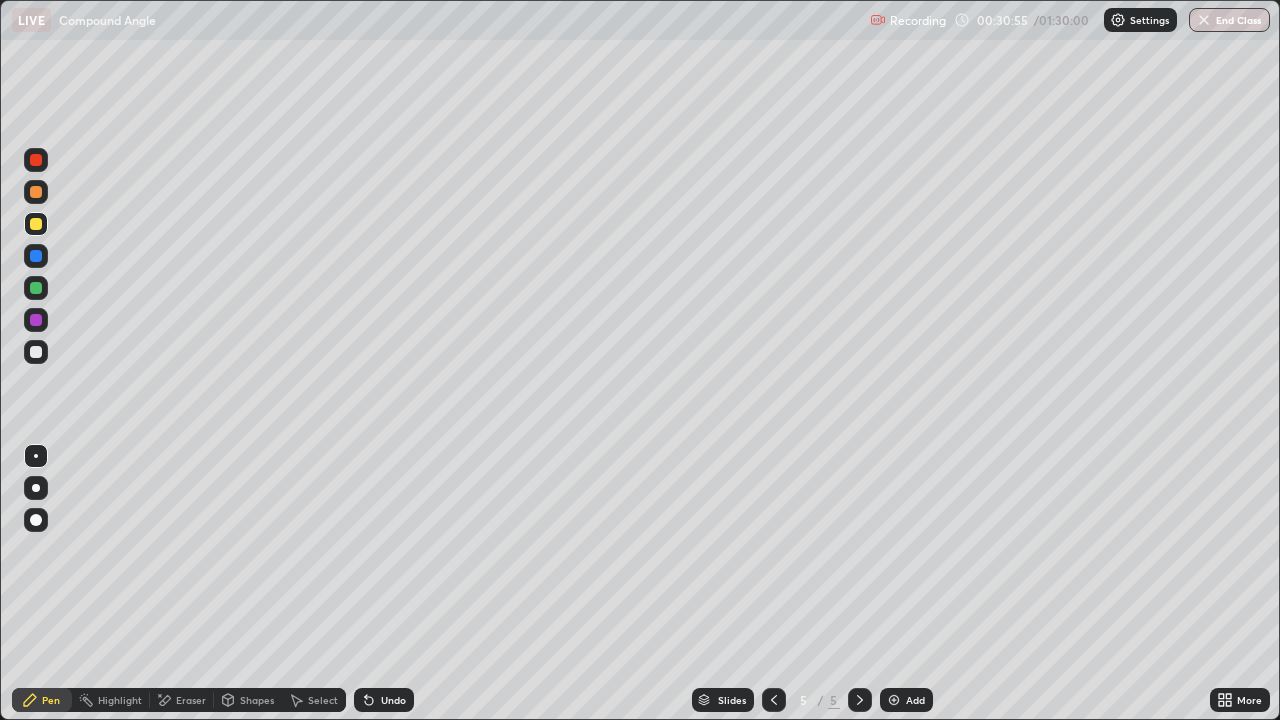 click at bounding box center [36, 288] 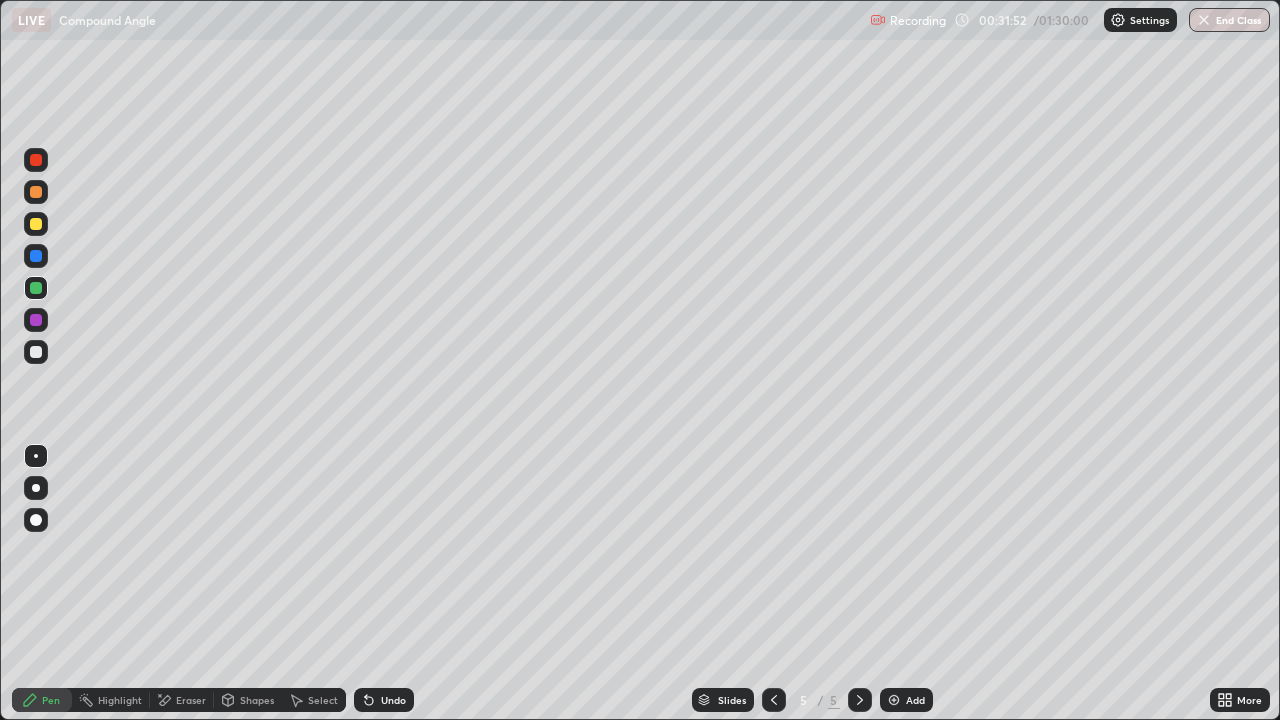 click at bounding box center [36, 224] 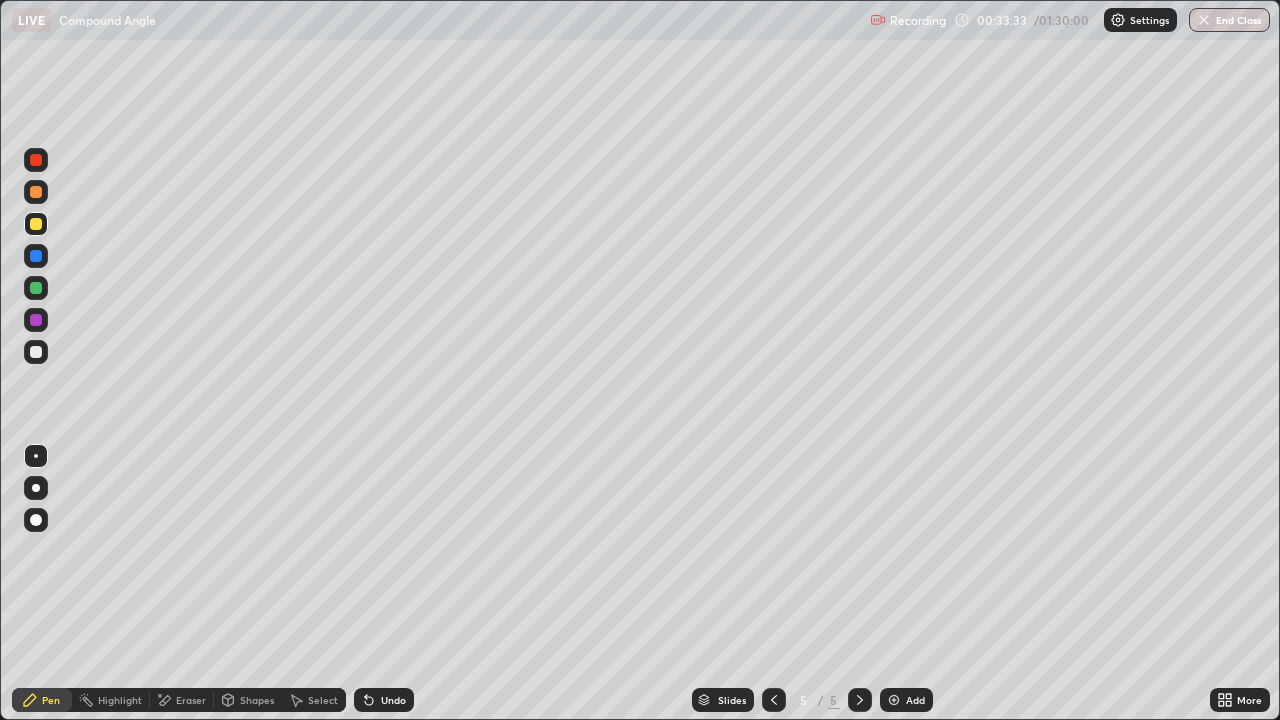 click at bounding box center [36, 192] 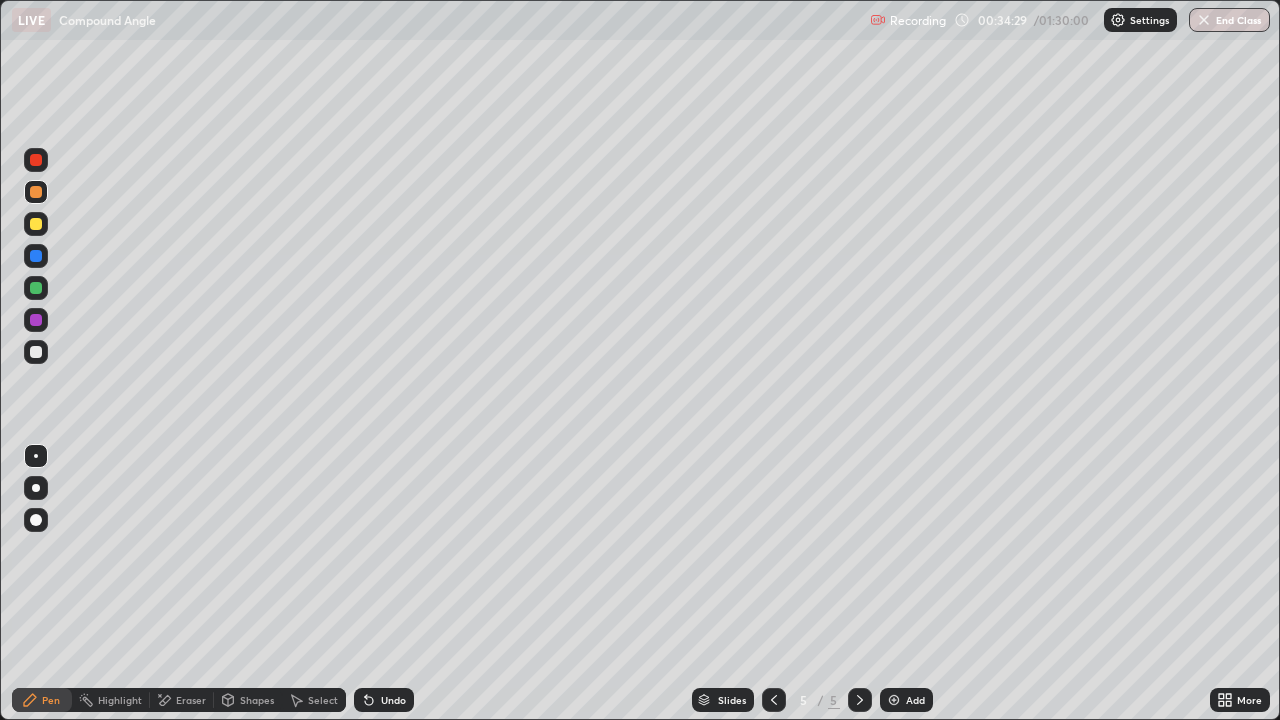 click at bounding box center [36, 256] 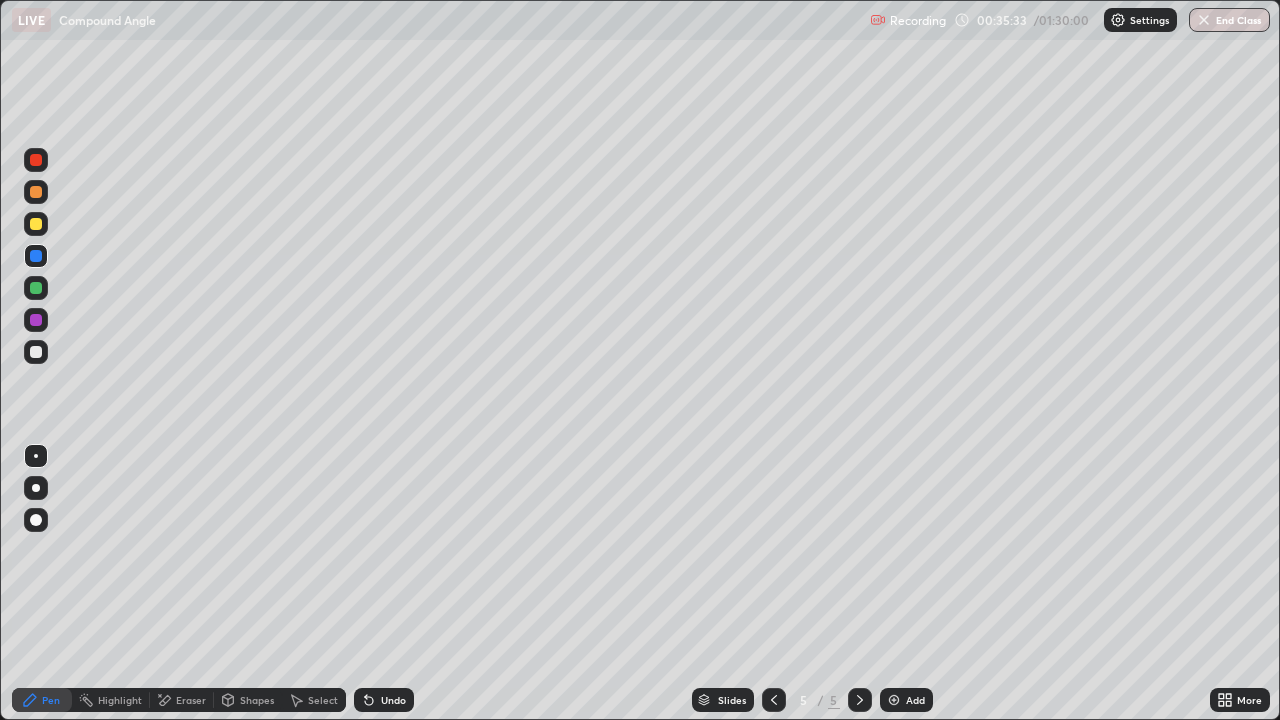 click at bounding box center [36, 352] 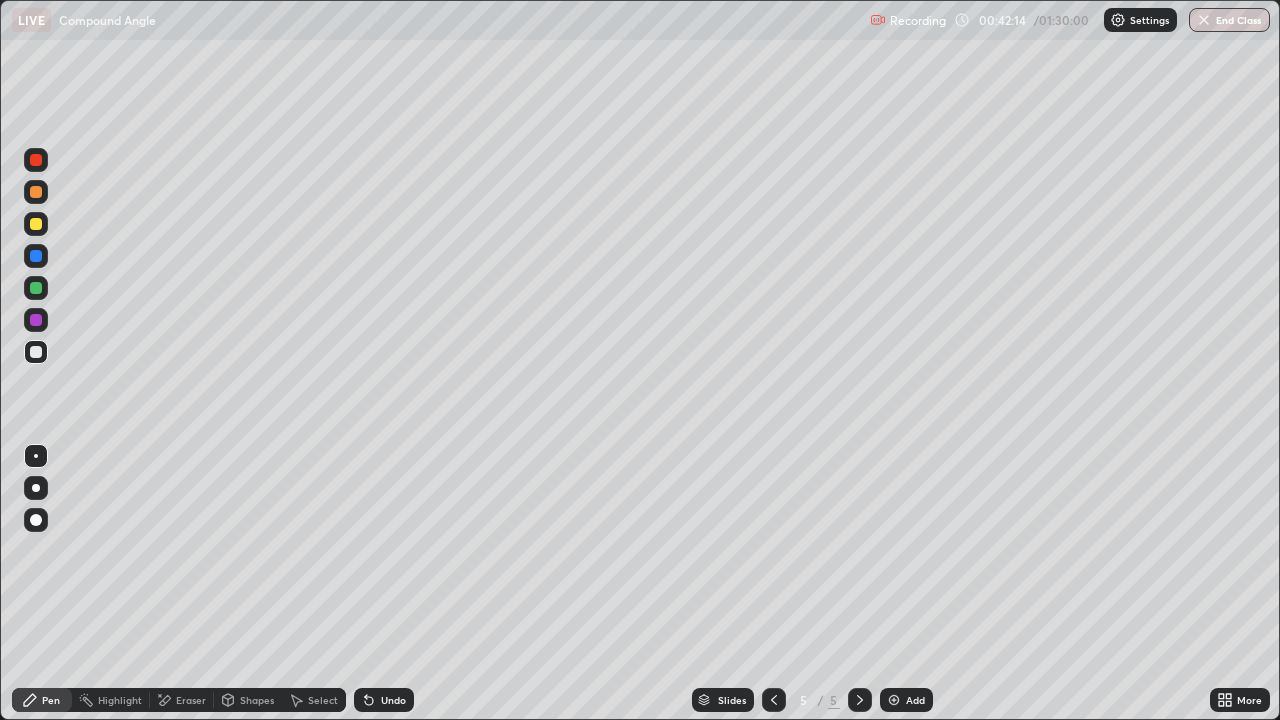 click at bounding box center (36, 224) 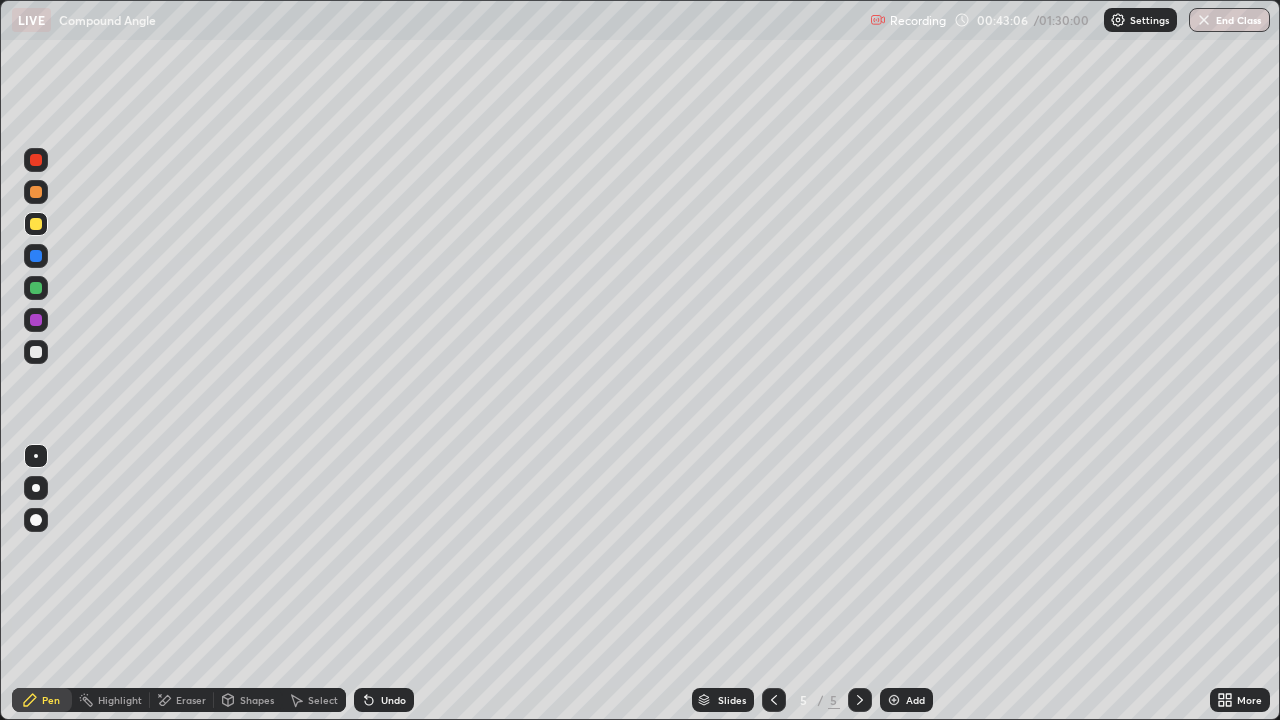 click on "Add" at bounding box center (906, 700) 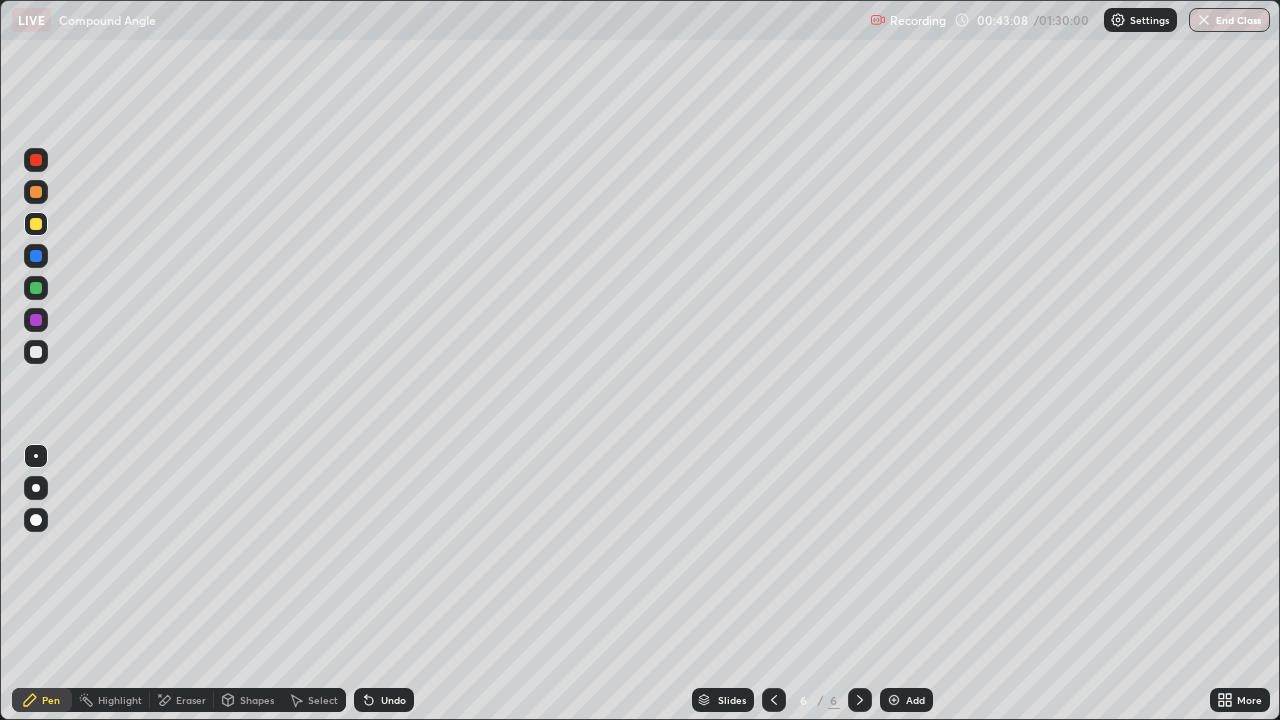 click at bounding box center [36, 256] 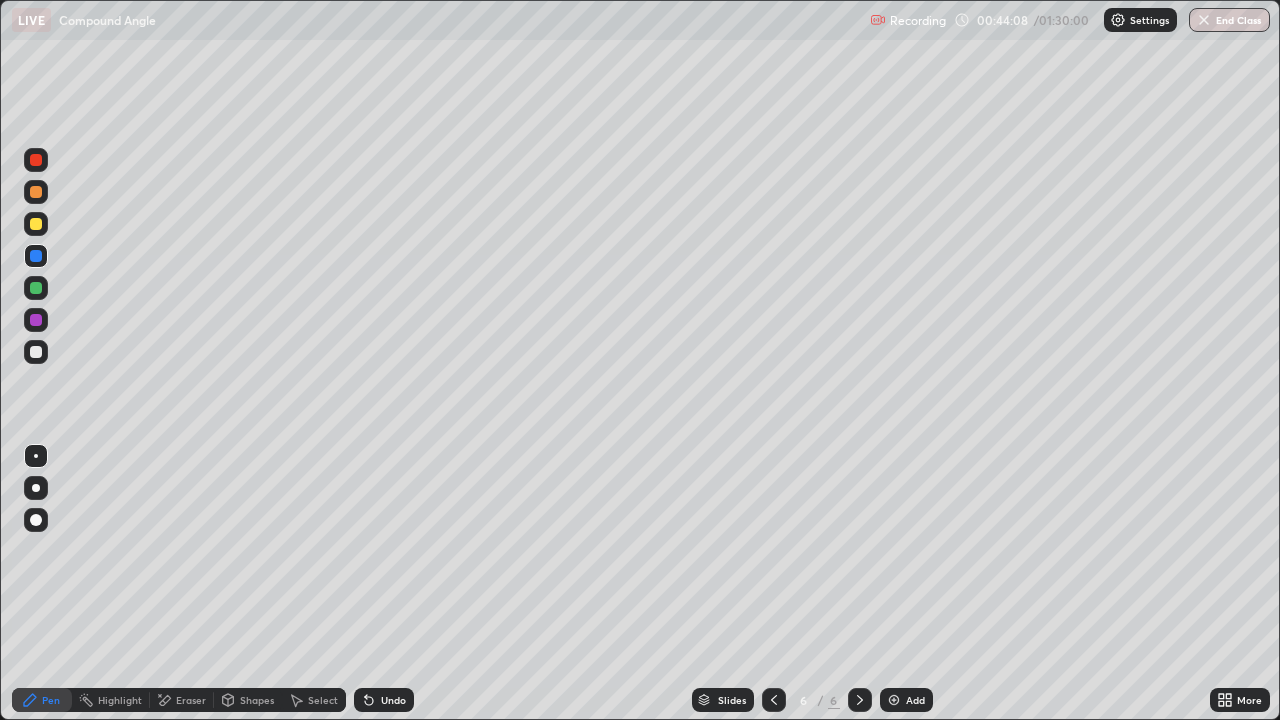 click 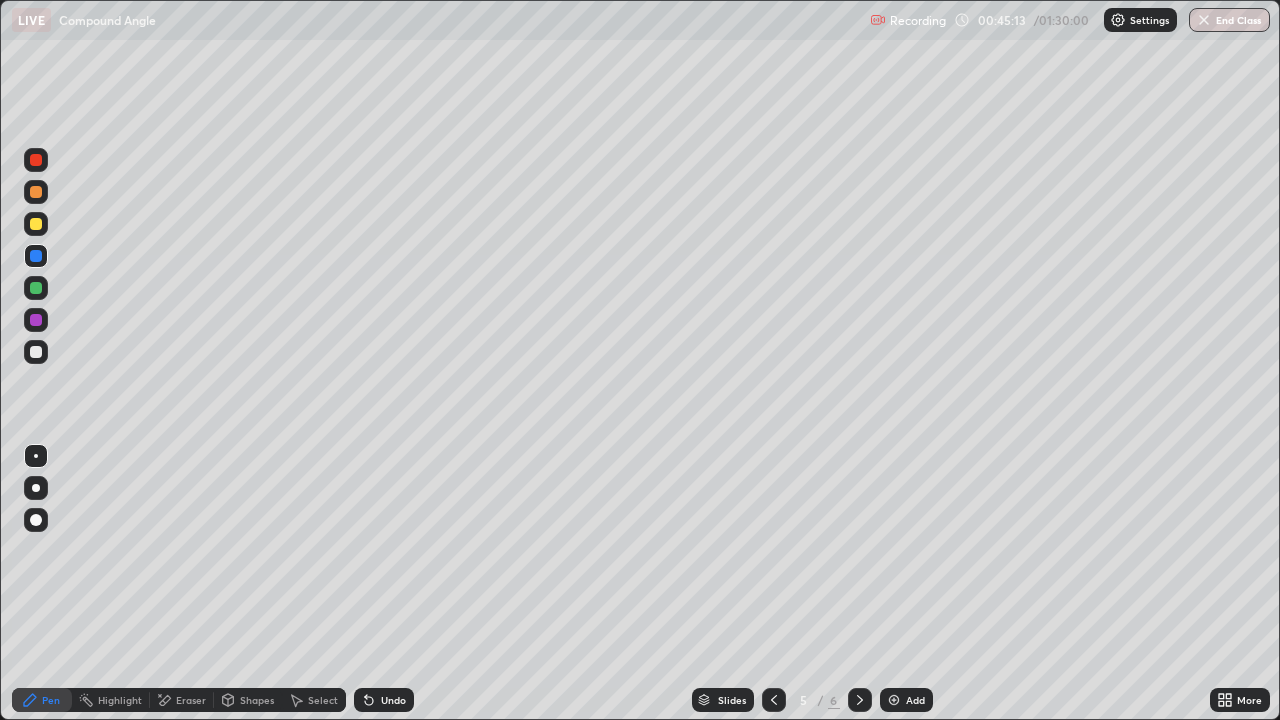 click 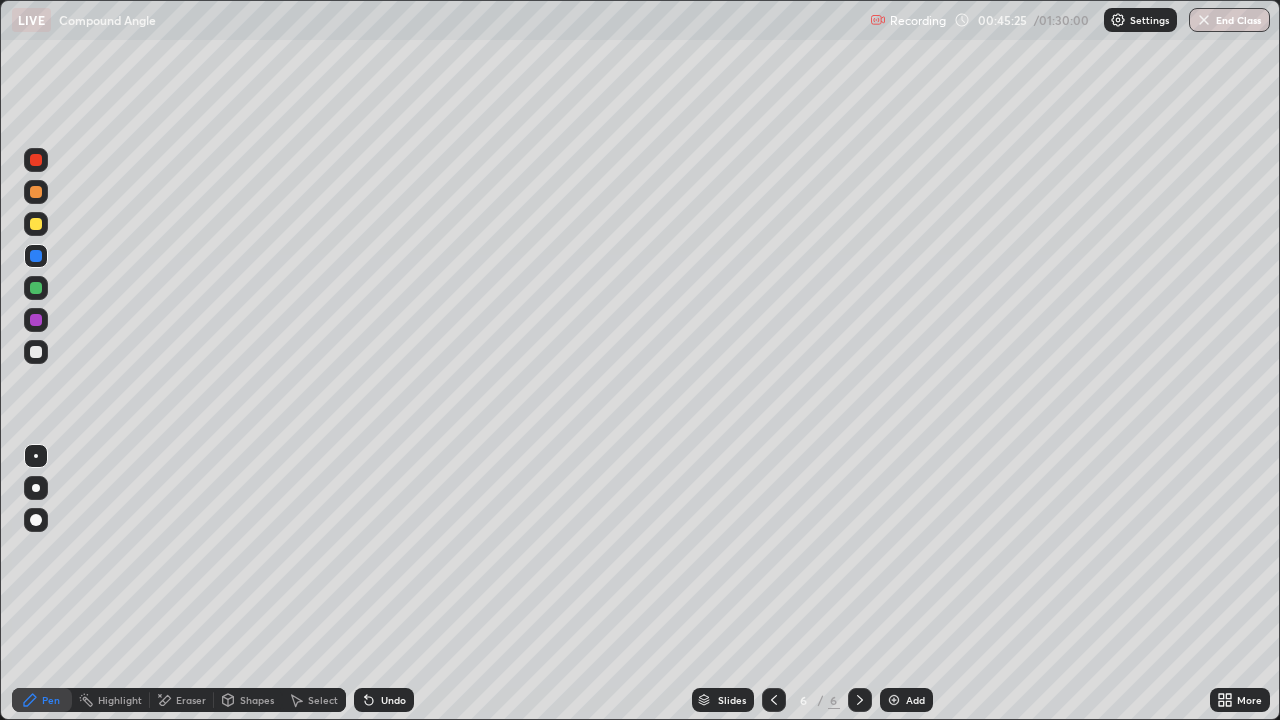 click at bounding box center [36, 352] 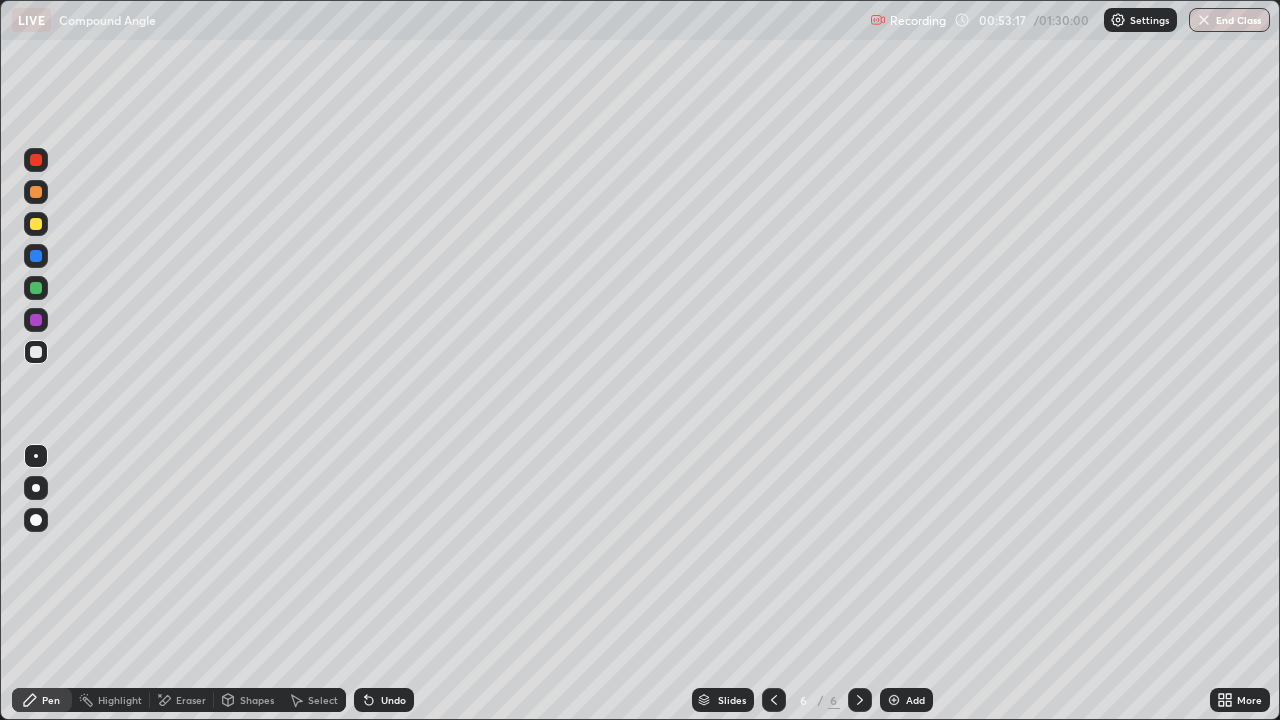 click on "Undo" at bounding box center (393, 700) 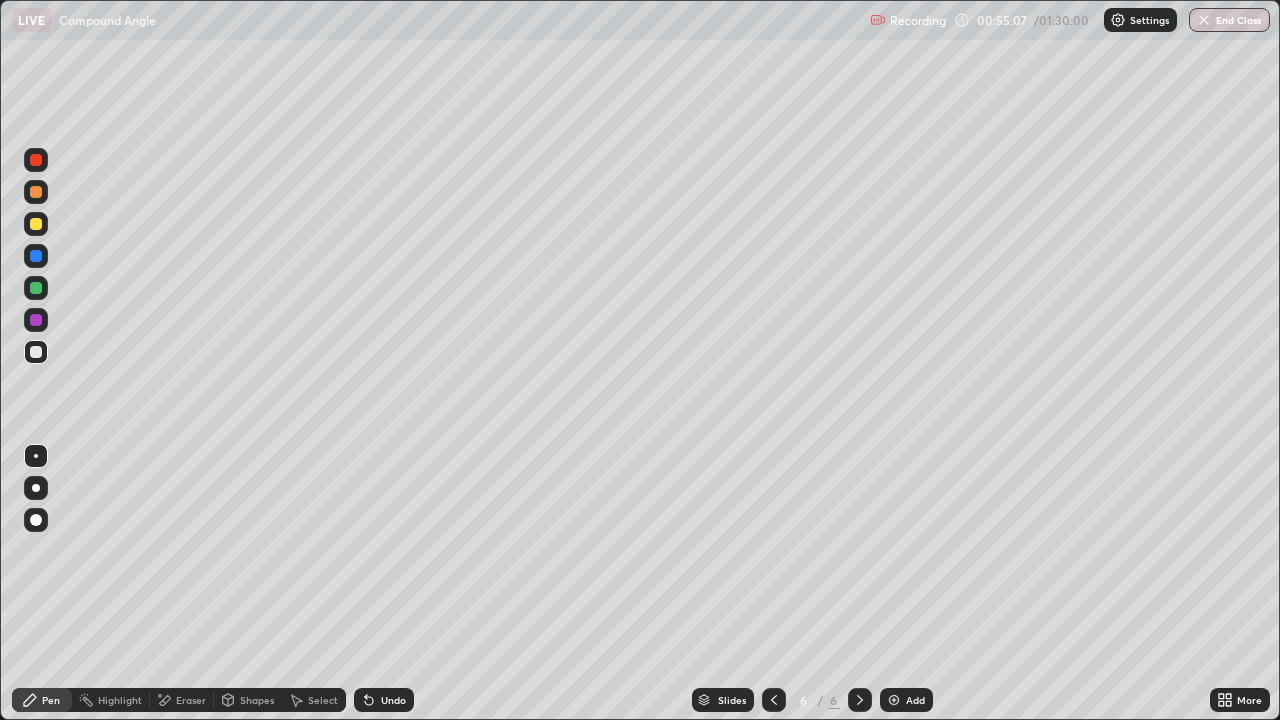 click on "Eraser" at bounding box center [182, 700] 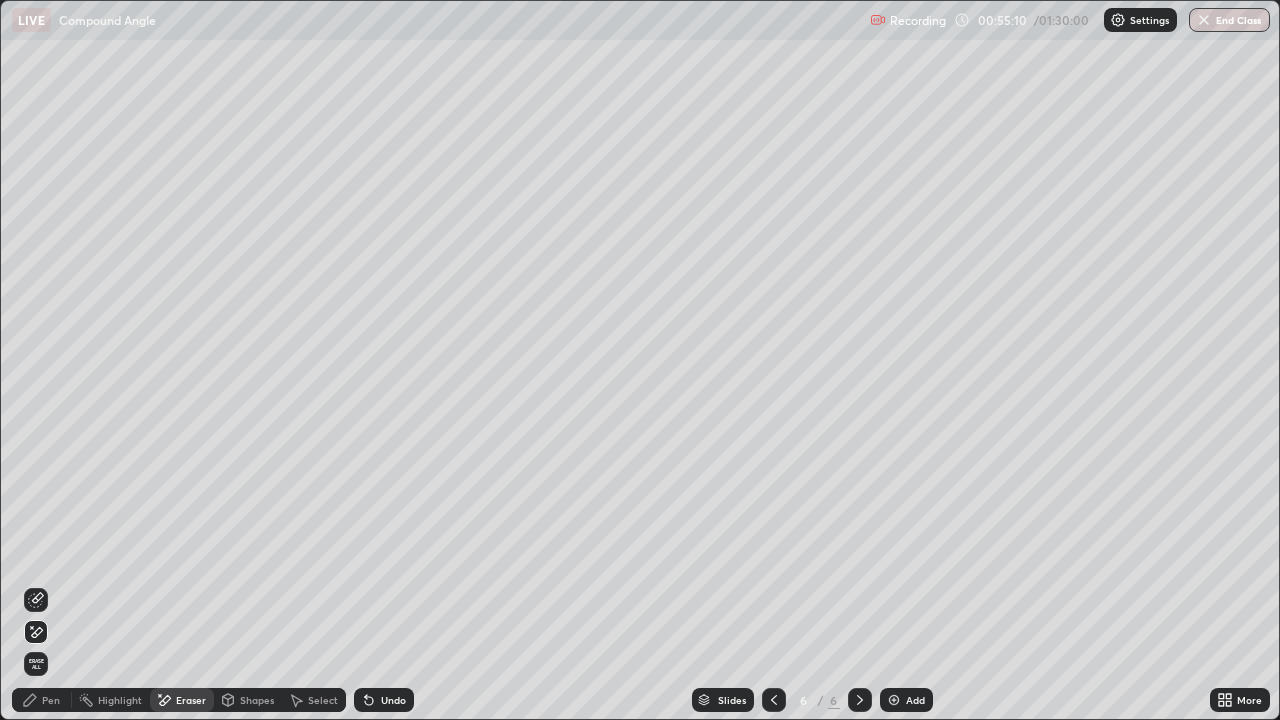 click on "Pen" at bounding box center (51, 700) 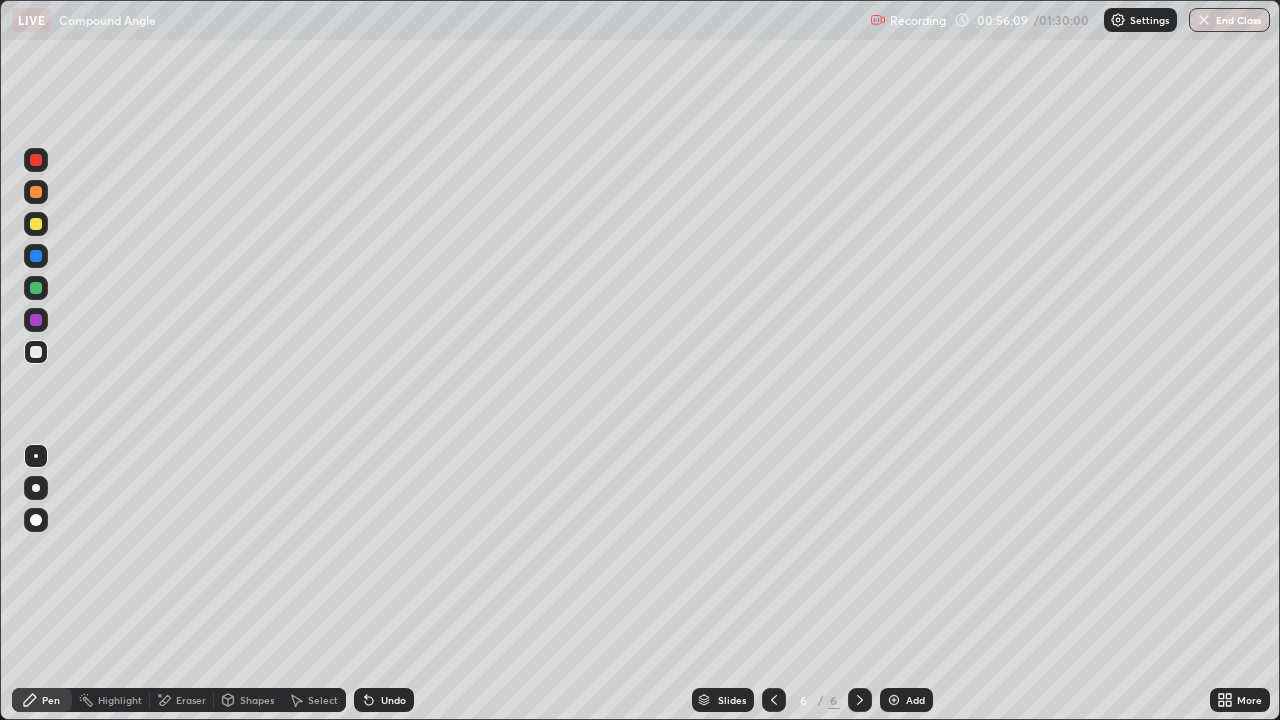 click on "Undo" at bounding box center (393, 700) 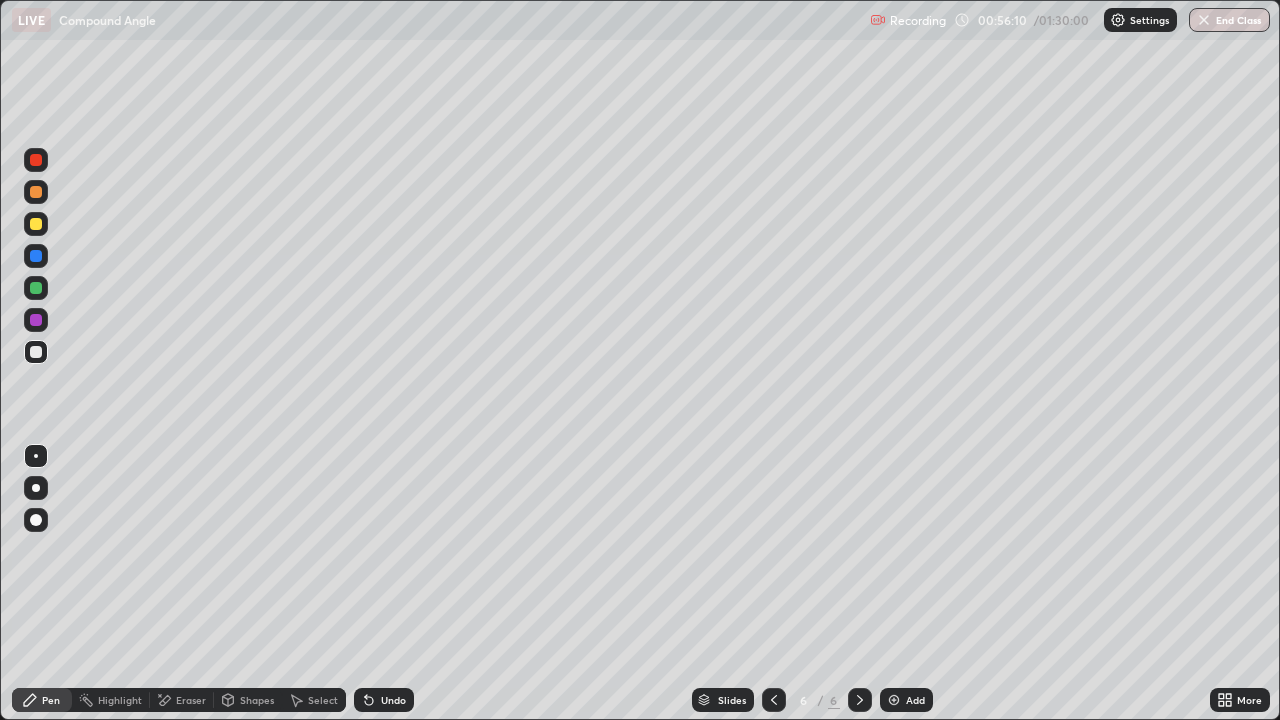 click on "Undo" at bounding box center (393, 700) 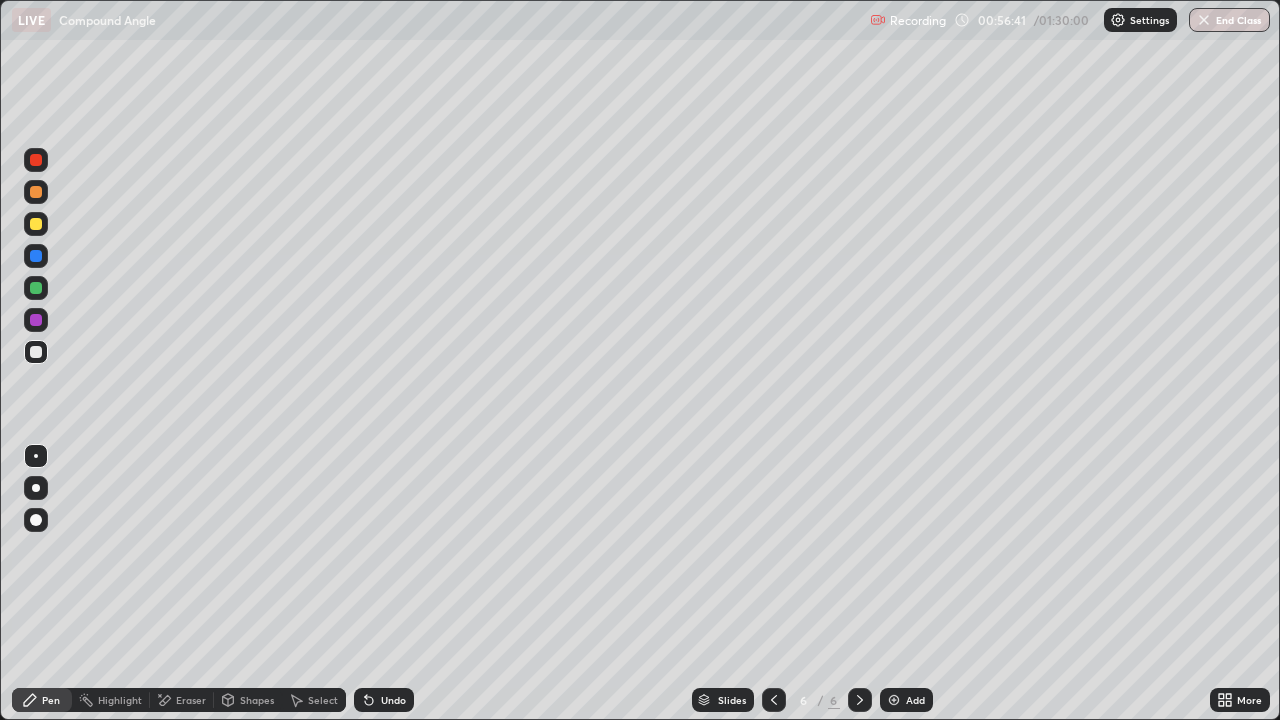 click at bounding box center (36, 288) 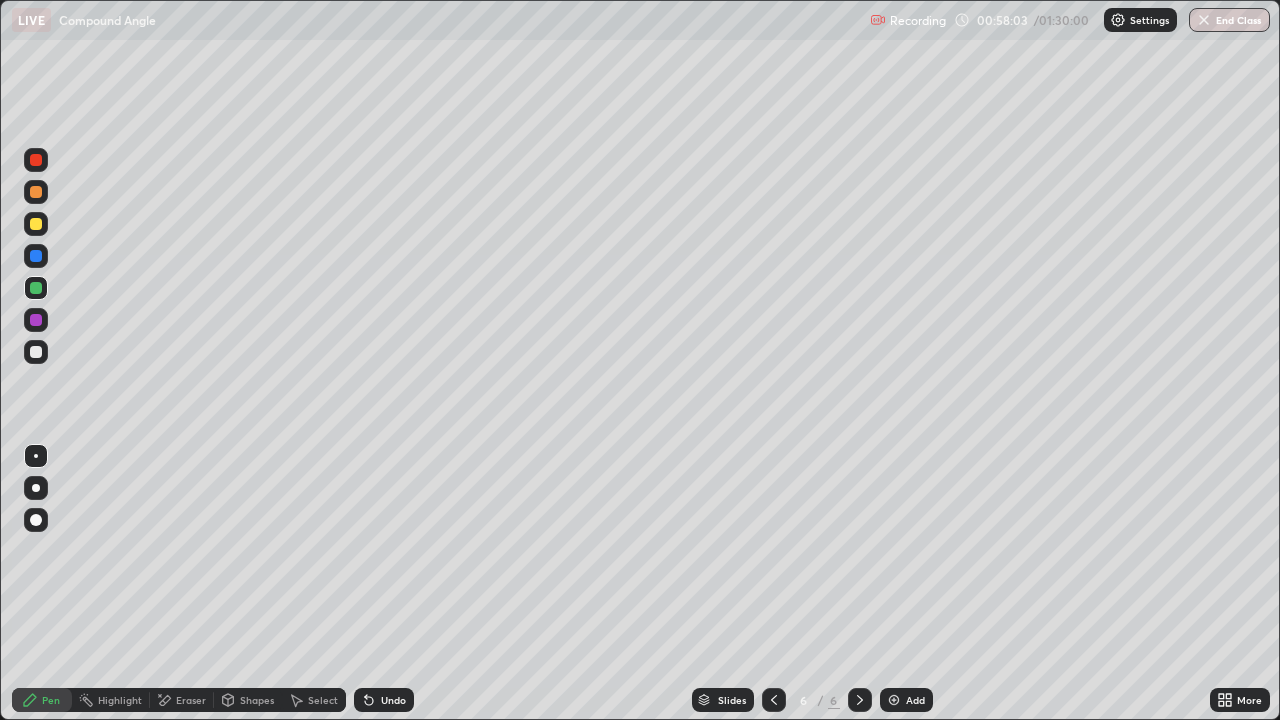 click on "Add" at bounding box center (906, 700) 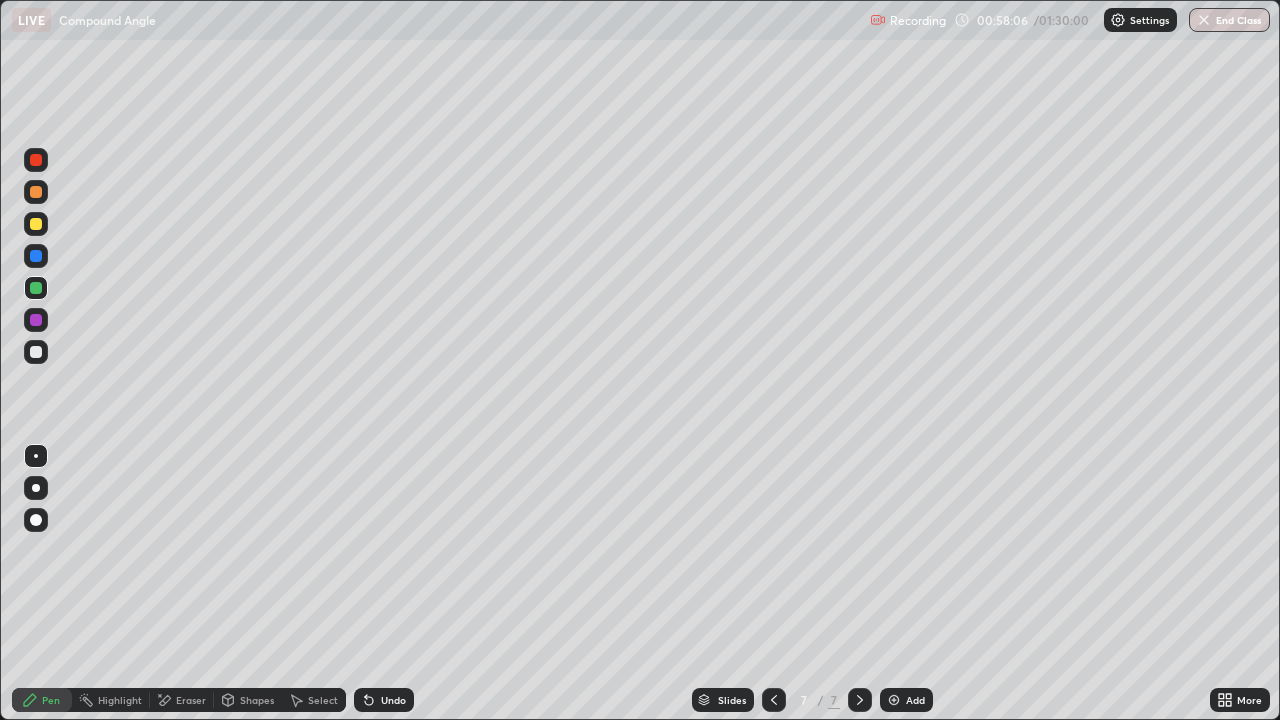 click at bounding box center (36, 352) 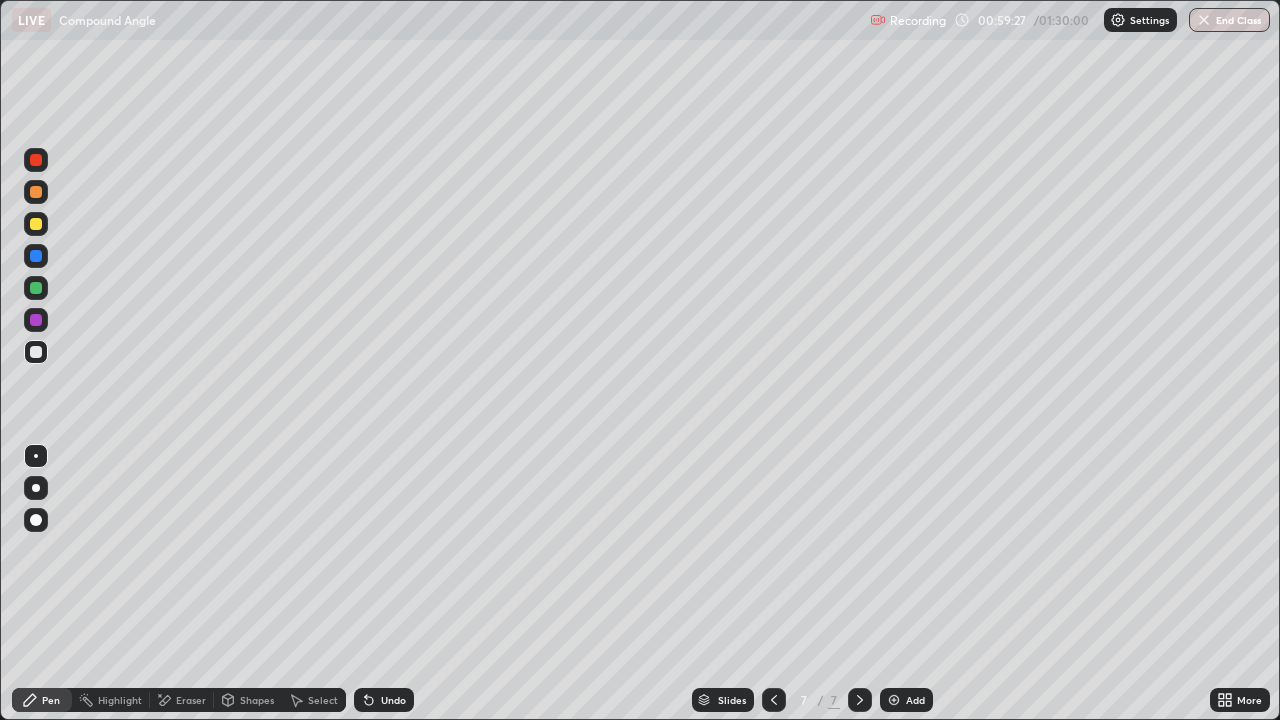 click at bounding box center (36, 320) 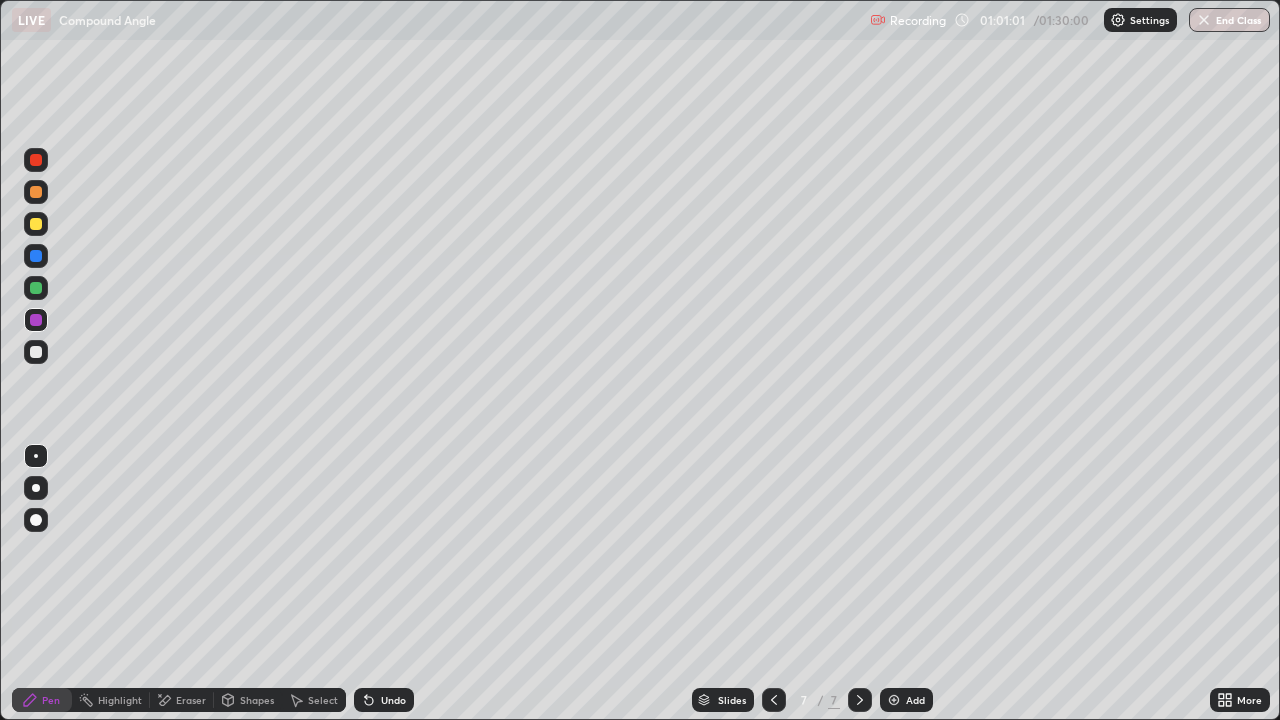 click at bounding box center [36, 224] 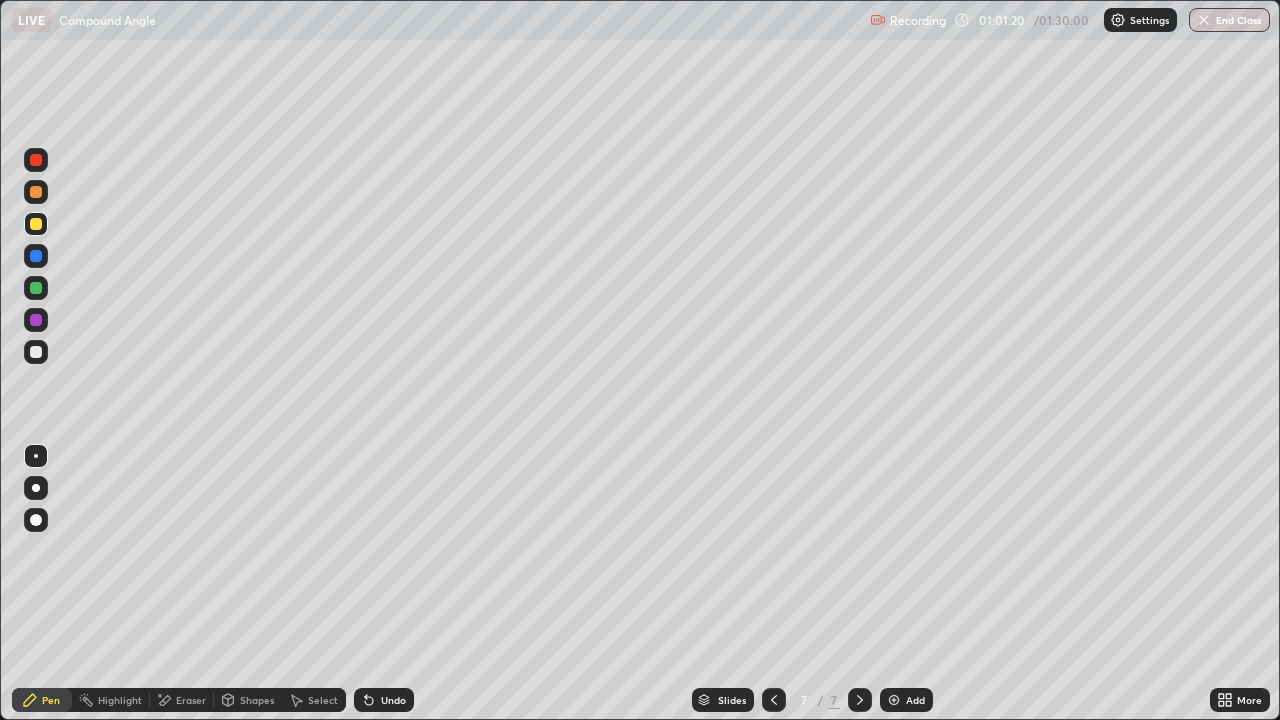 click on "Undo" at bounding box center (393, 700) 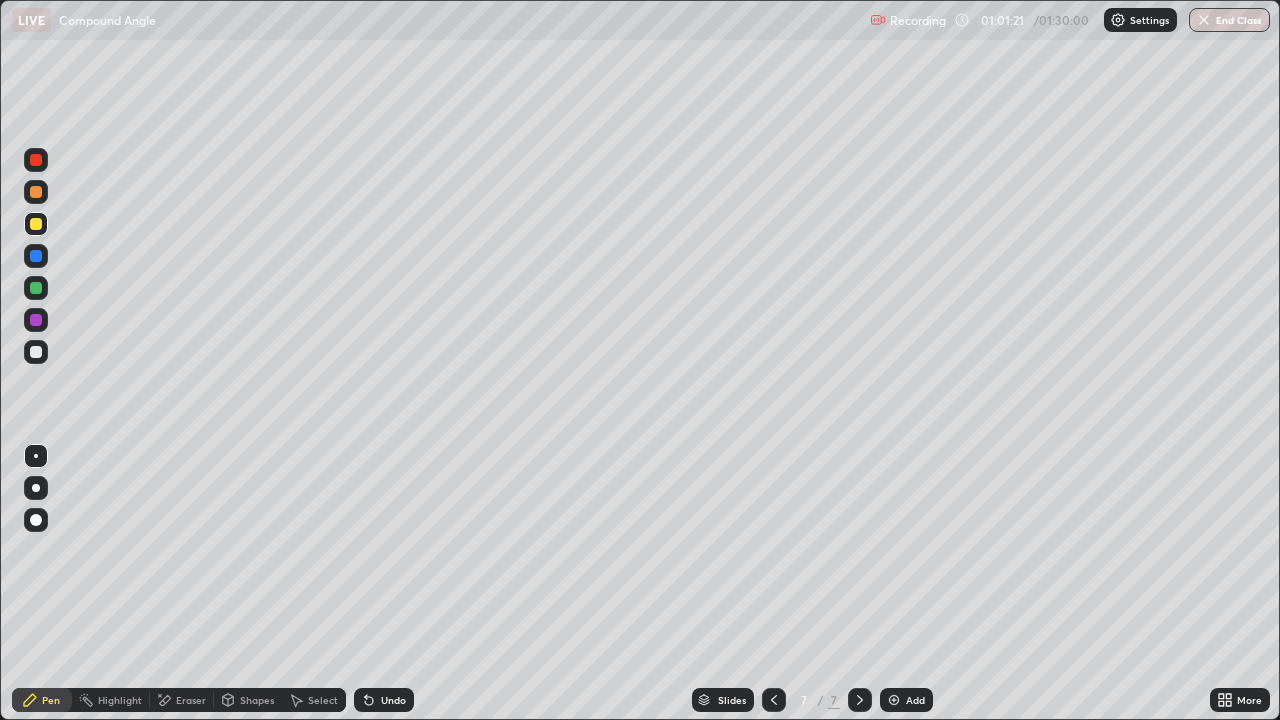 click on "Undo" at bounding box center (384, 700) 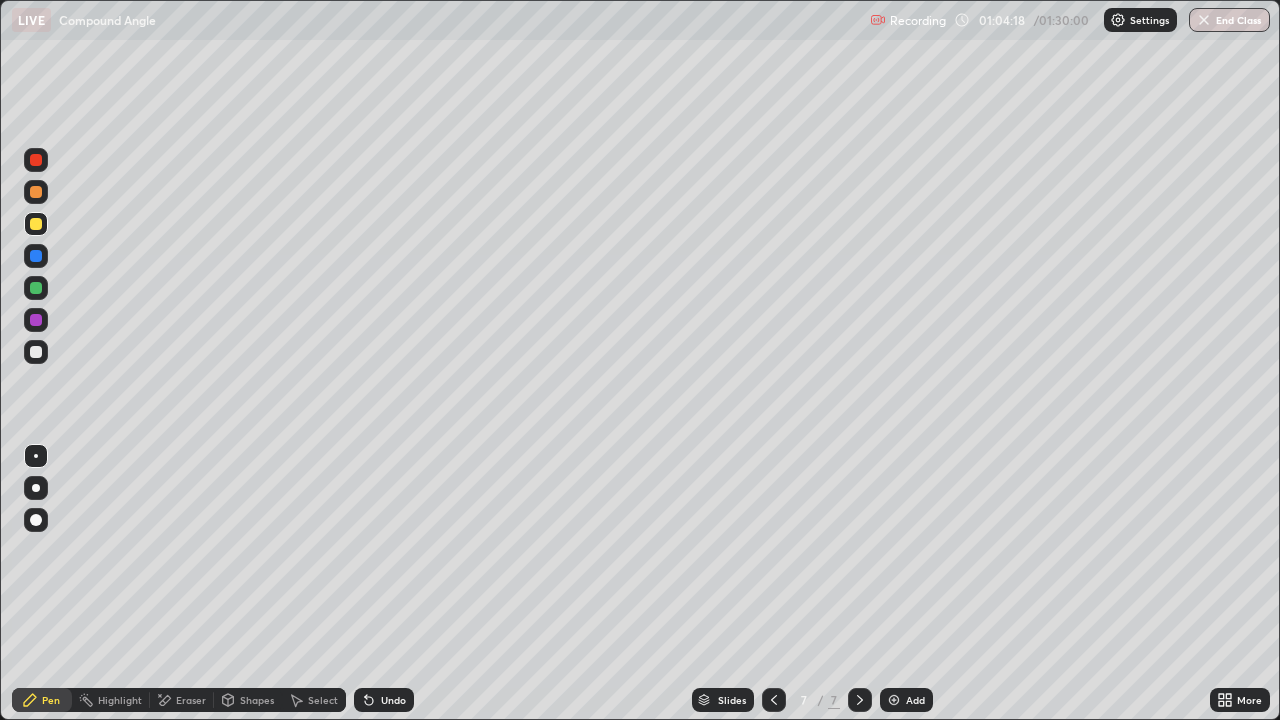 click at bounding box center [36, 288] 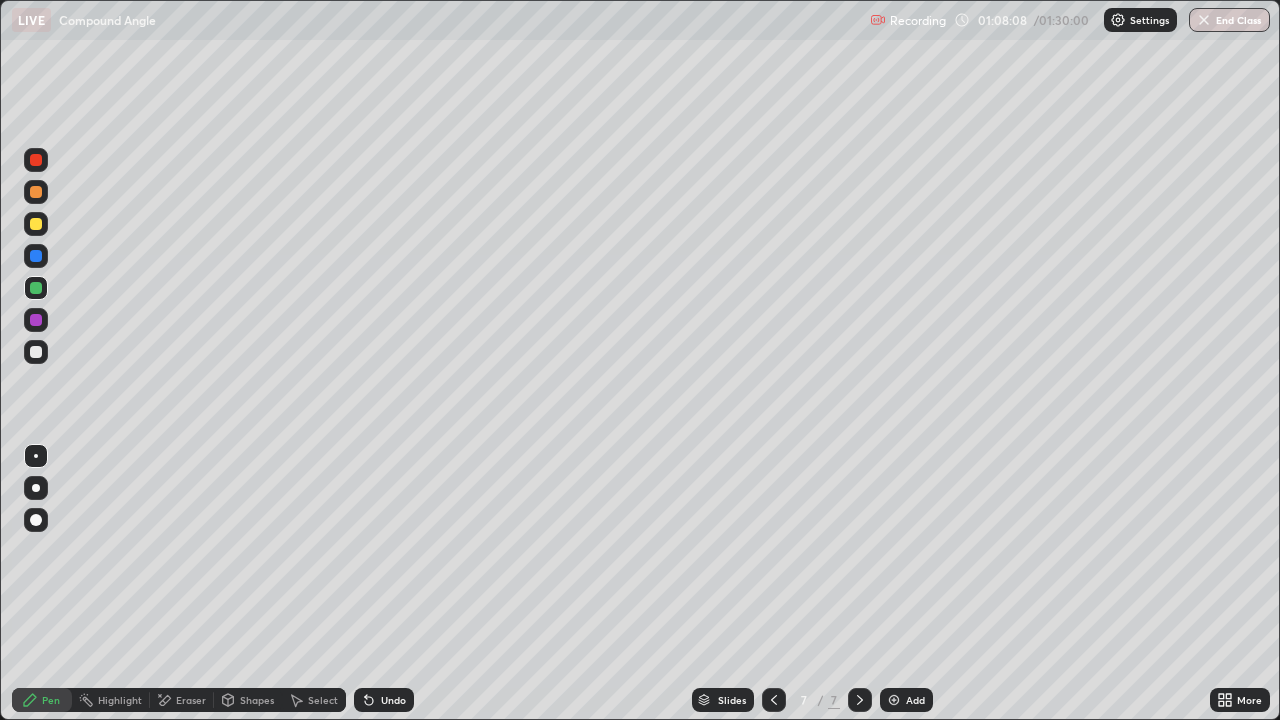 click on "Add" at bounding box center (906, 700) 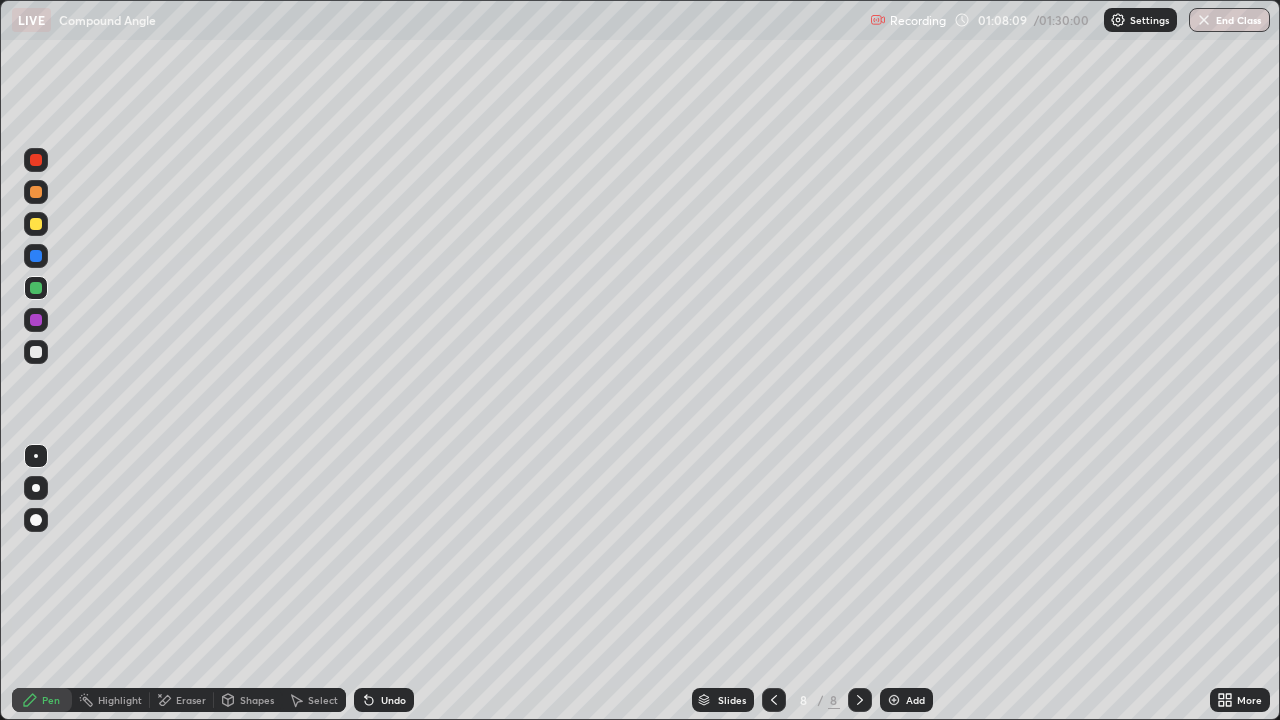 click at bounding box center [36, 352] 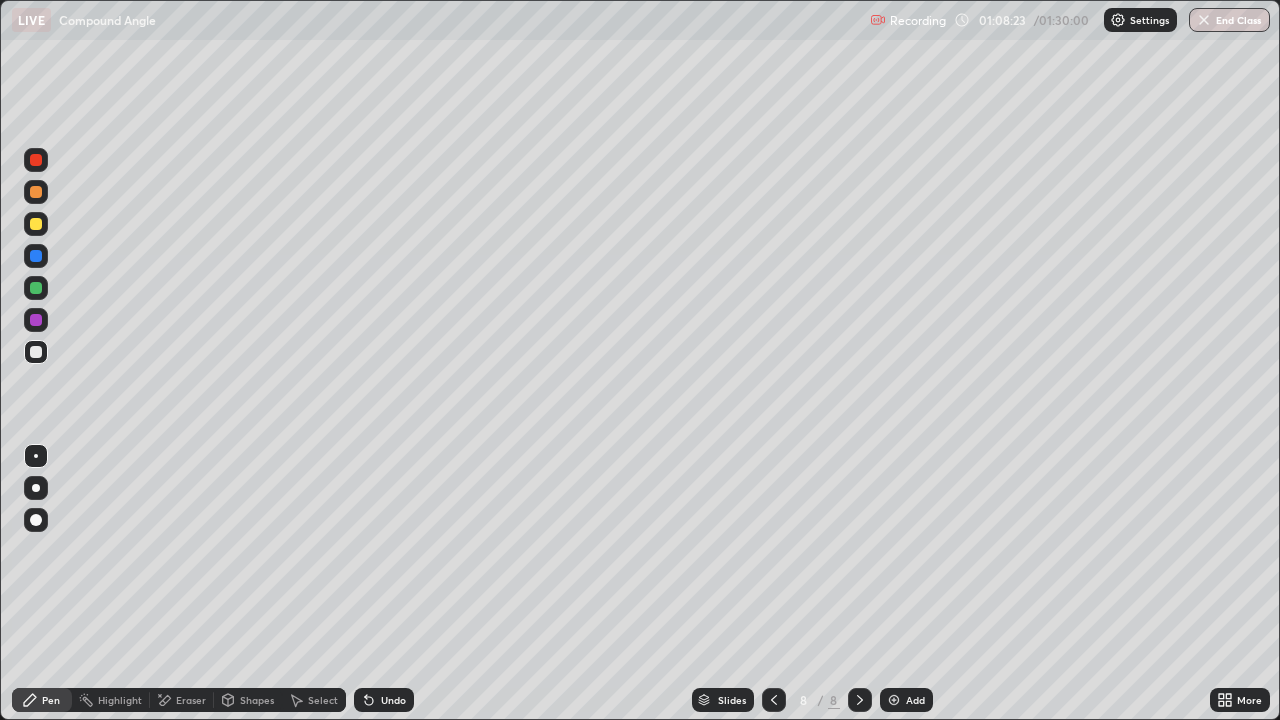 click on "Undo" at bounding box center (384, 700) 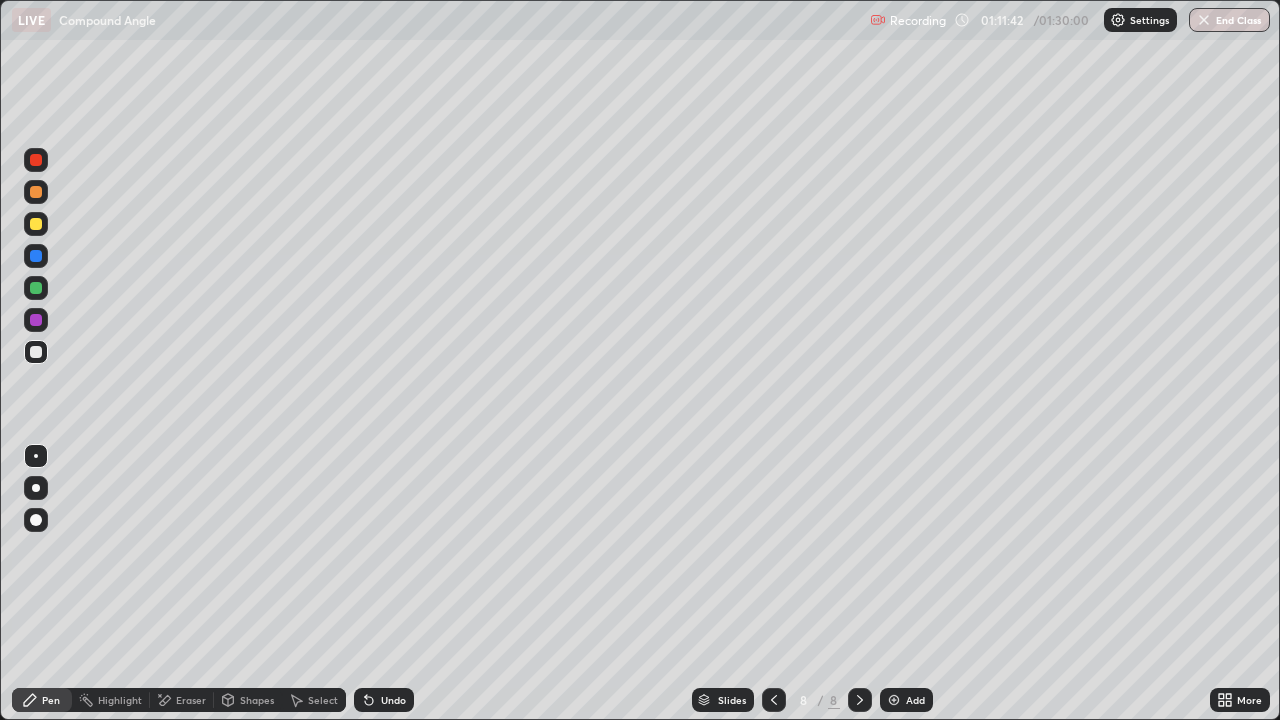 click at bounding box center (36, 224) 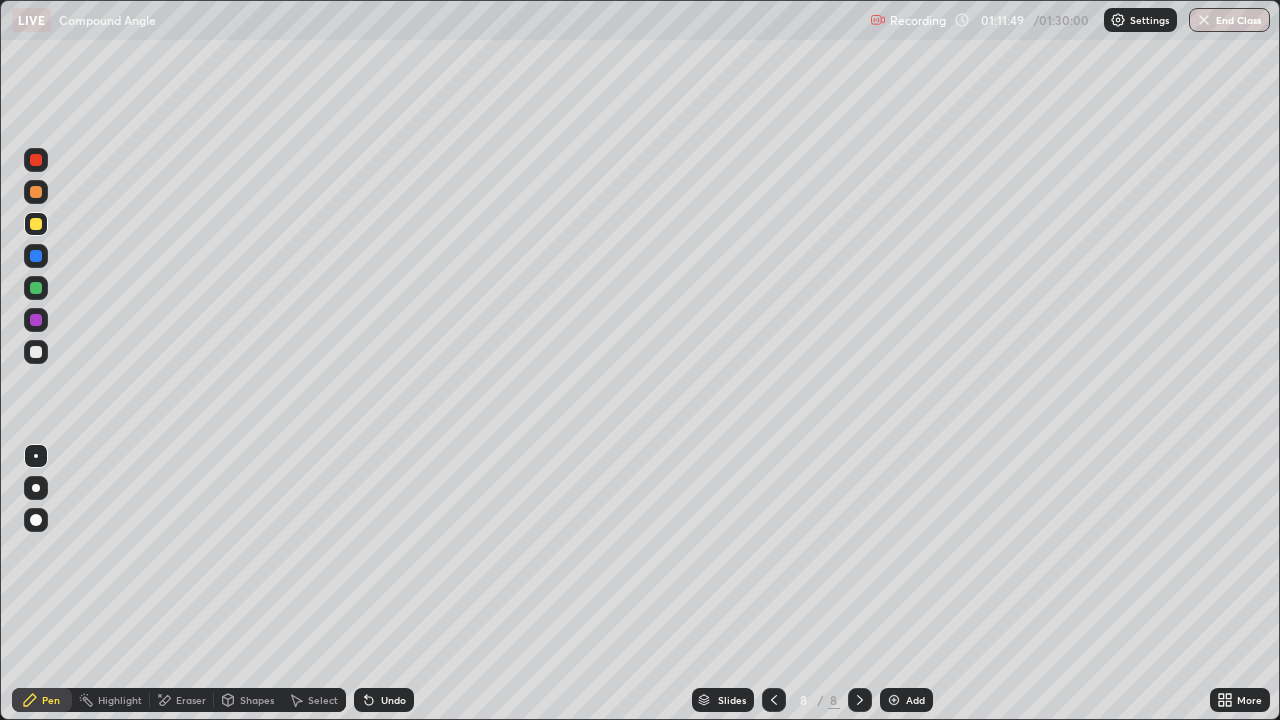 click 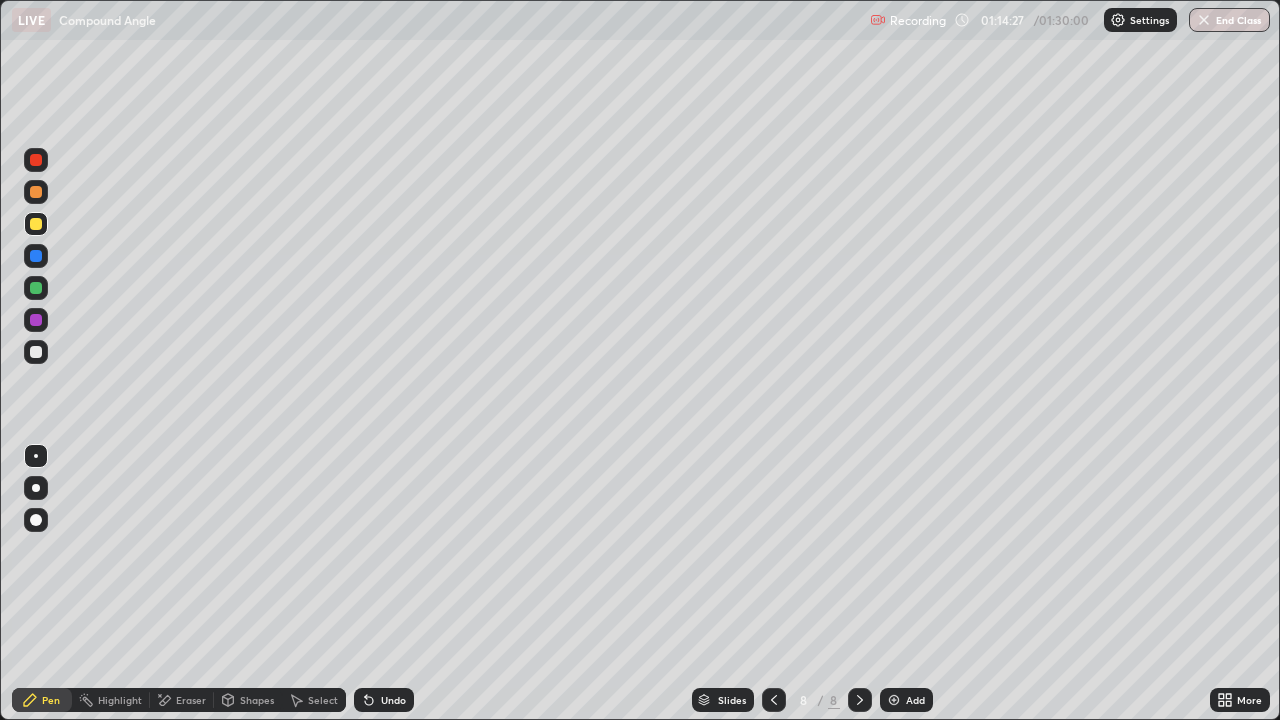 click at bounding box center [36, 192] 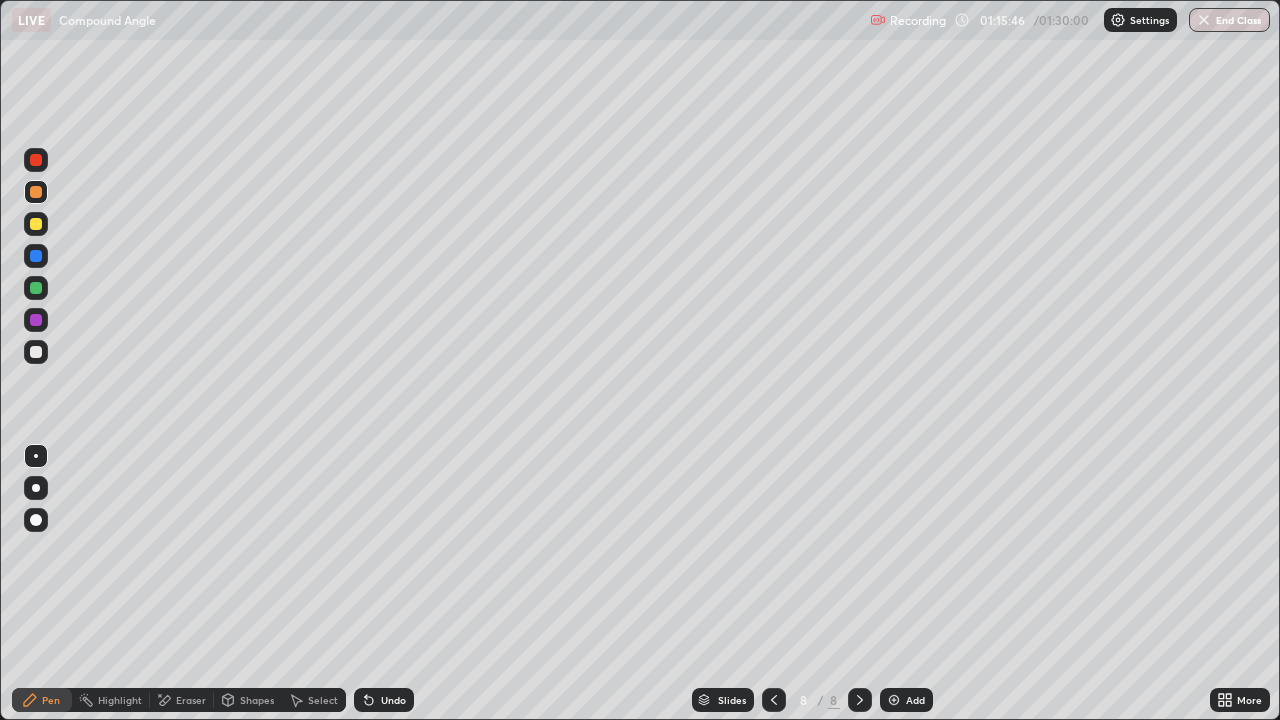 click at bounding box center (36, 256) 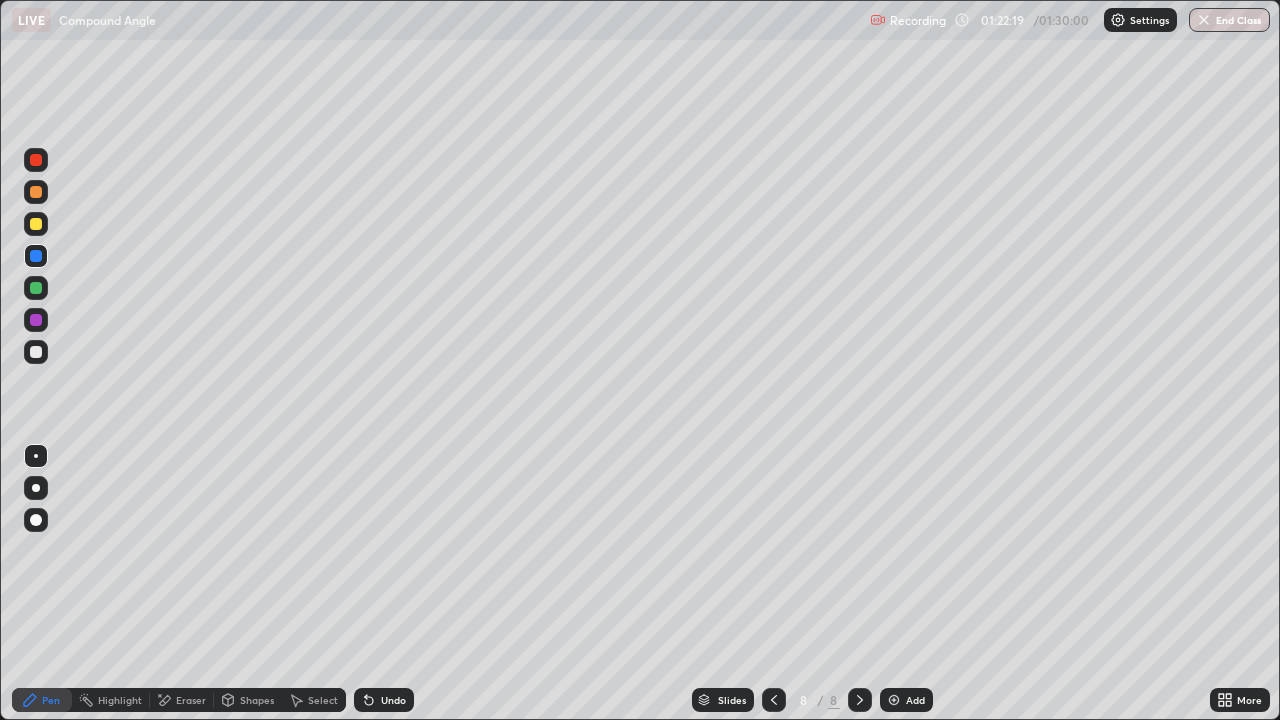click on "Add" at bounding box center (915, 700) 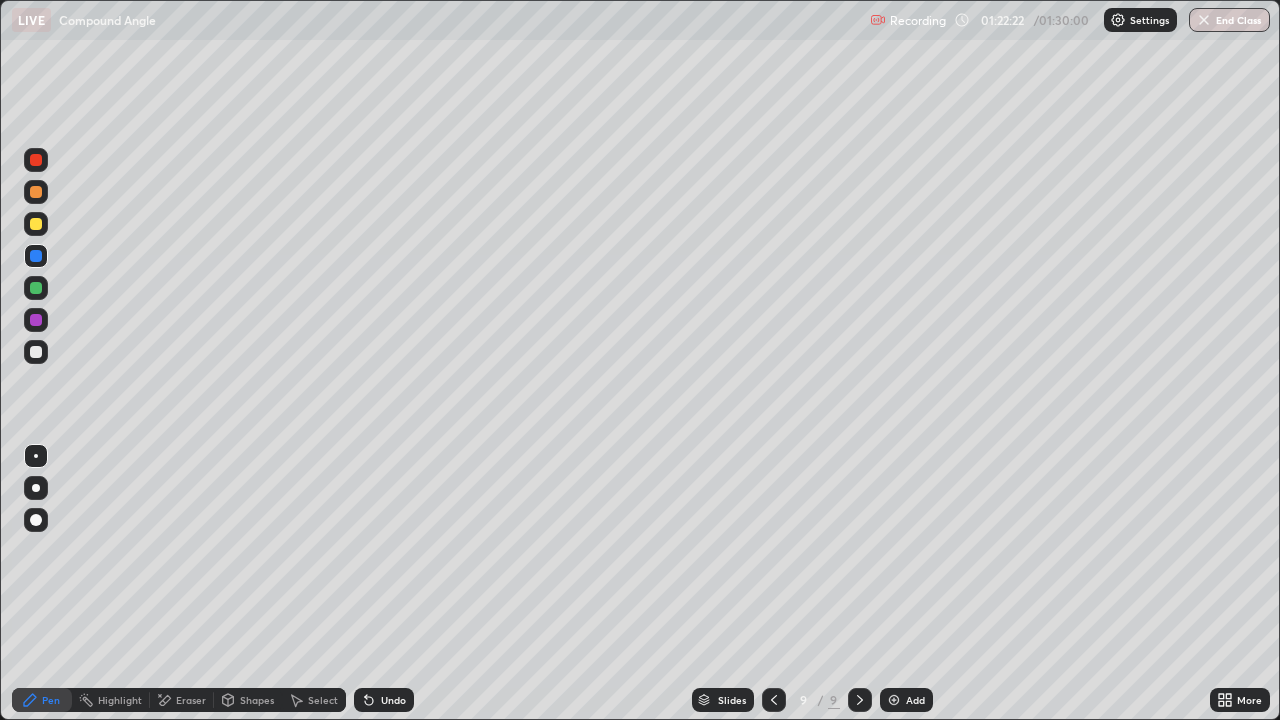 click at bounding box center (36, 224) 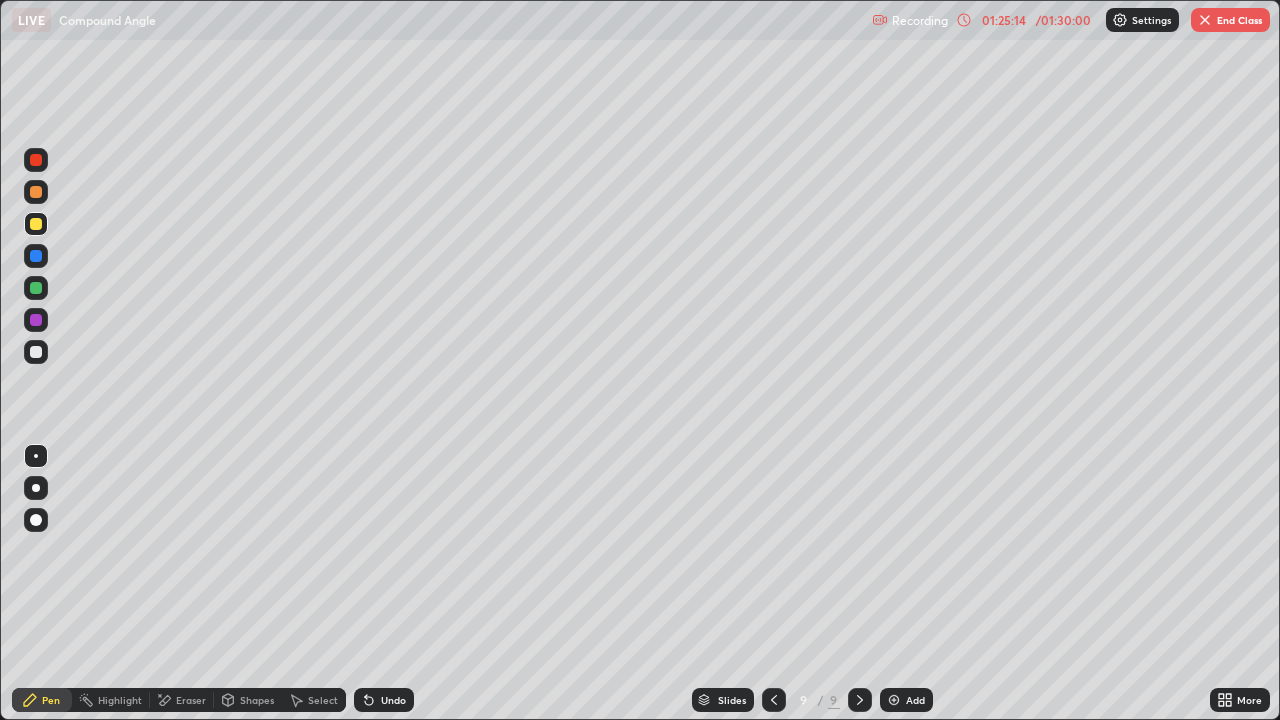 click at bounding box center (36, 352) 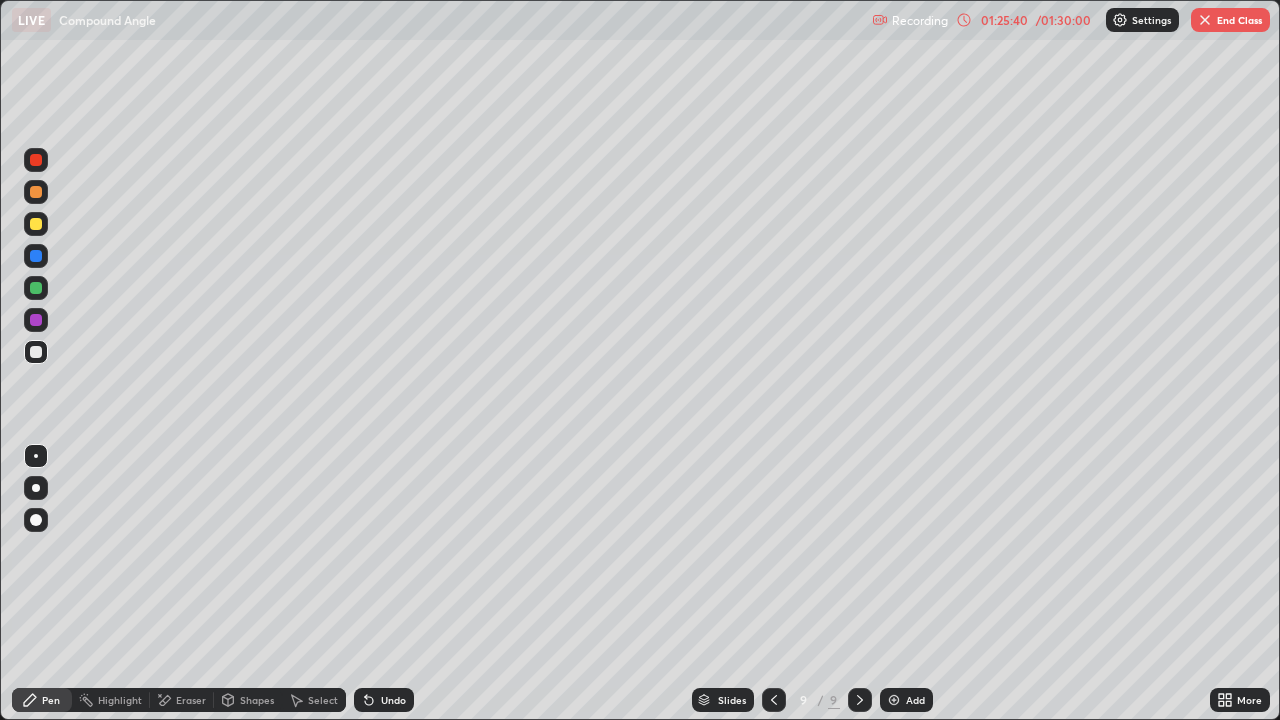 click at bounding box center [36, 288] 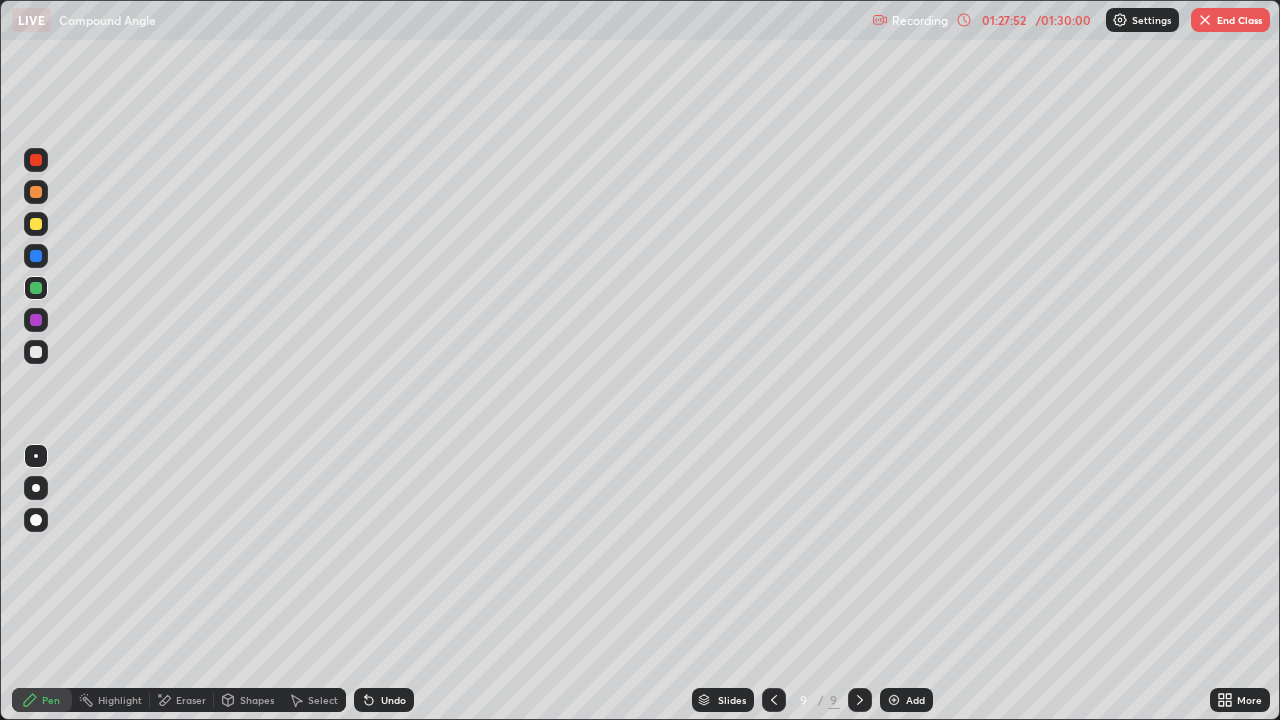 click on "Undo" at bounding box center [393, 700] 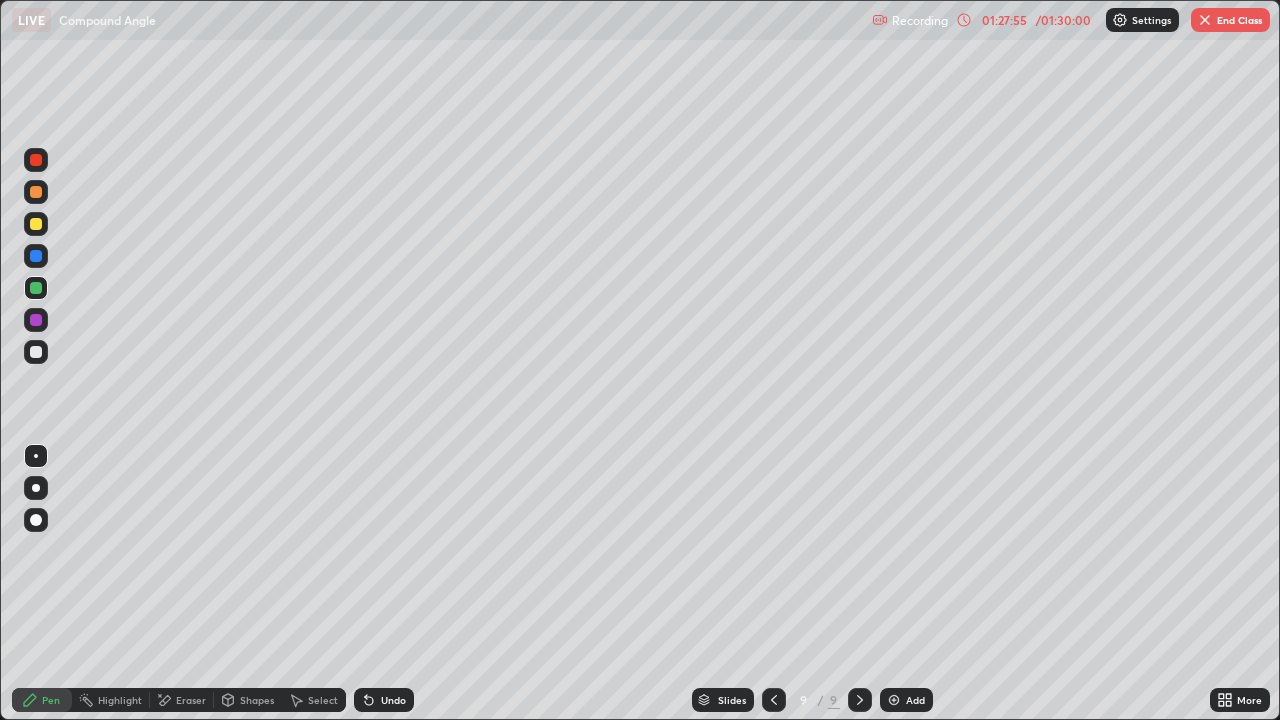 click at bounding box center (36, 352) 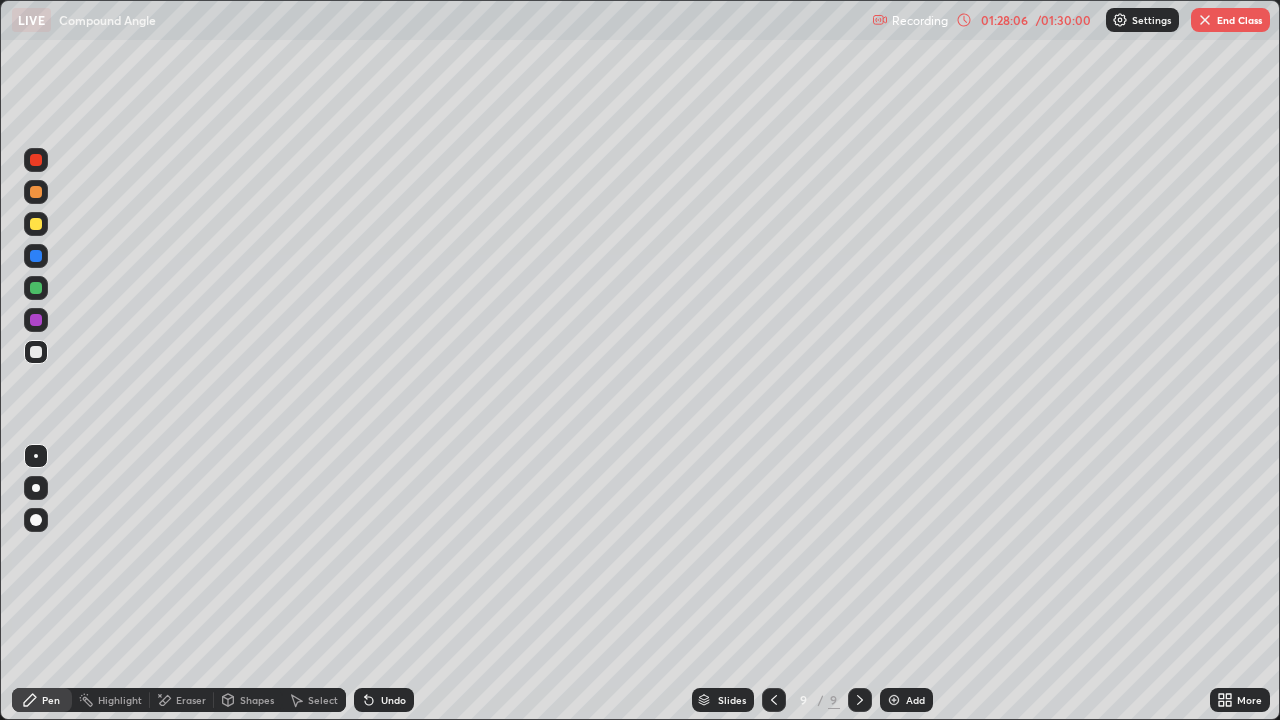 click on "Undo" at bounding box center [384, 700] 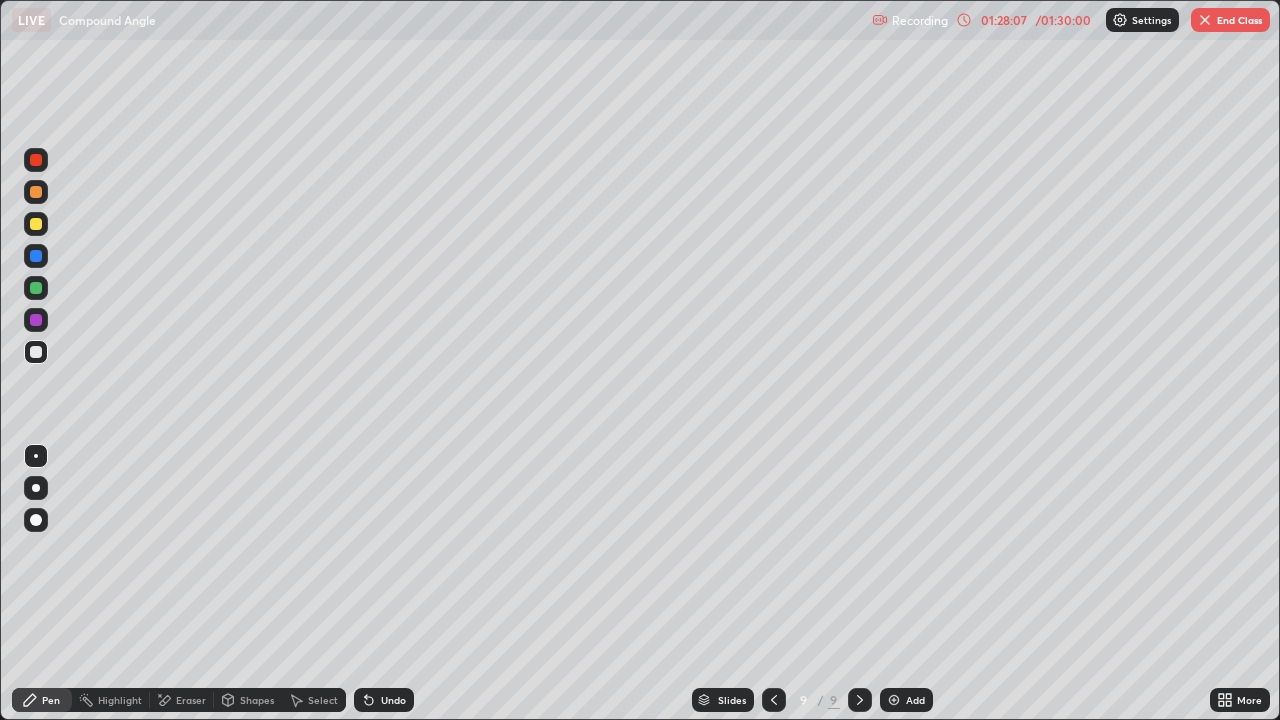 click on "Undo" at bounding box center (384, 700) 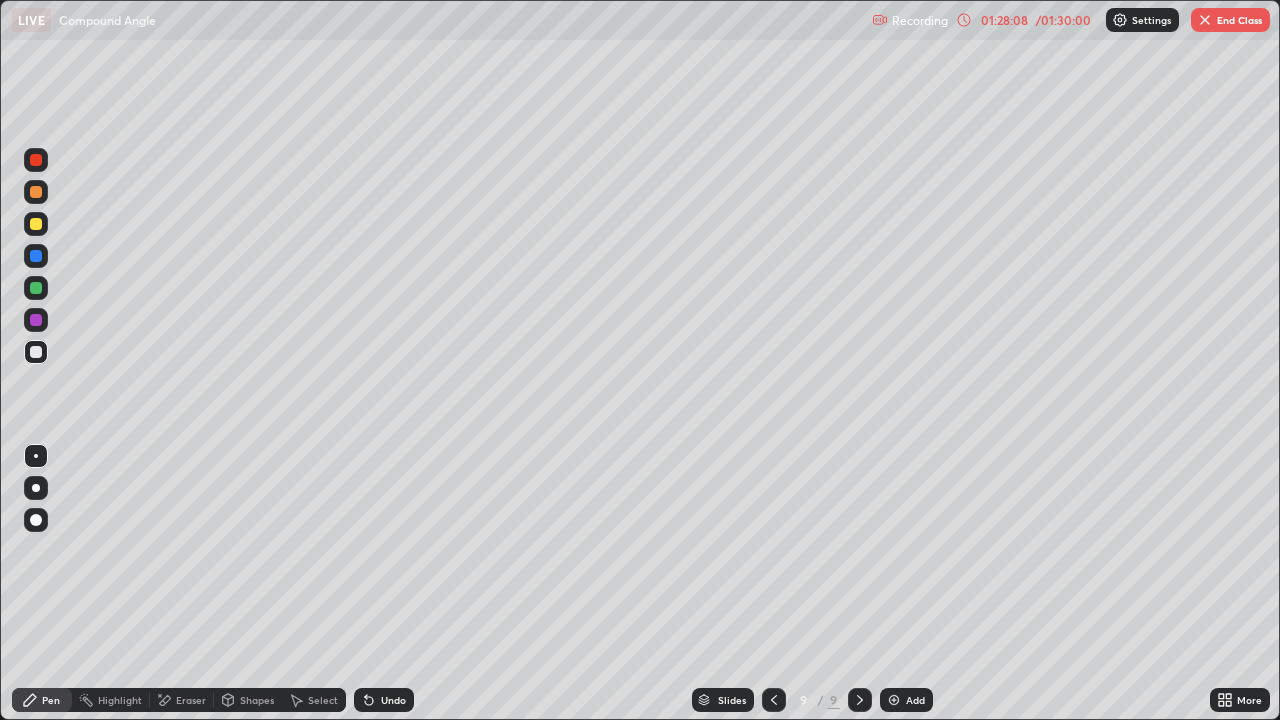 click on "Undo" at bounding box center (393, 700) 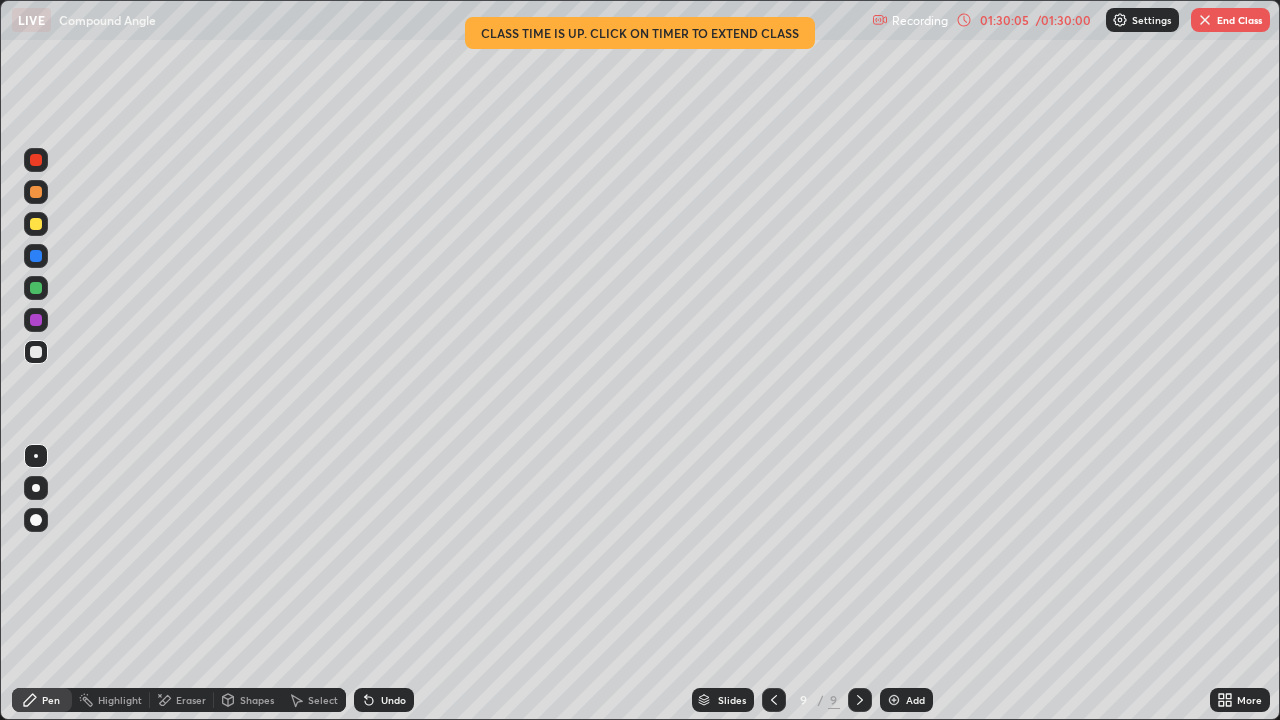 click on "End Class" at bounding box center [1230, 20] 